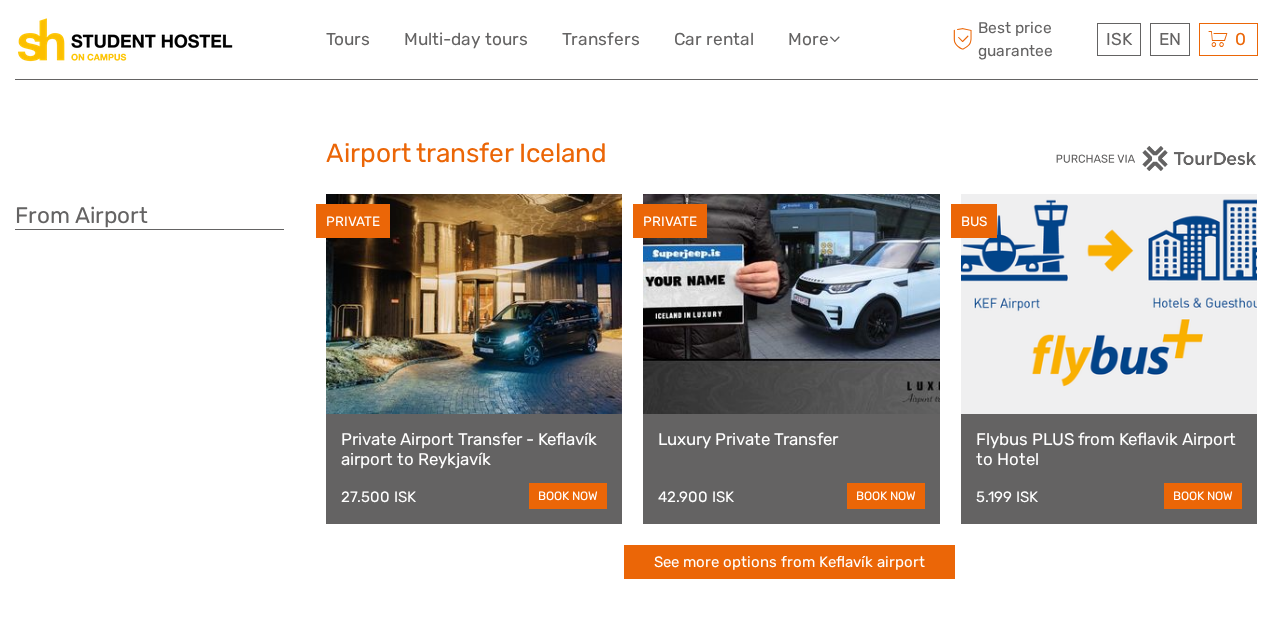scroll, scrollTop: 0, scrollLeft: 0, axis: both 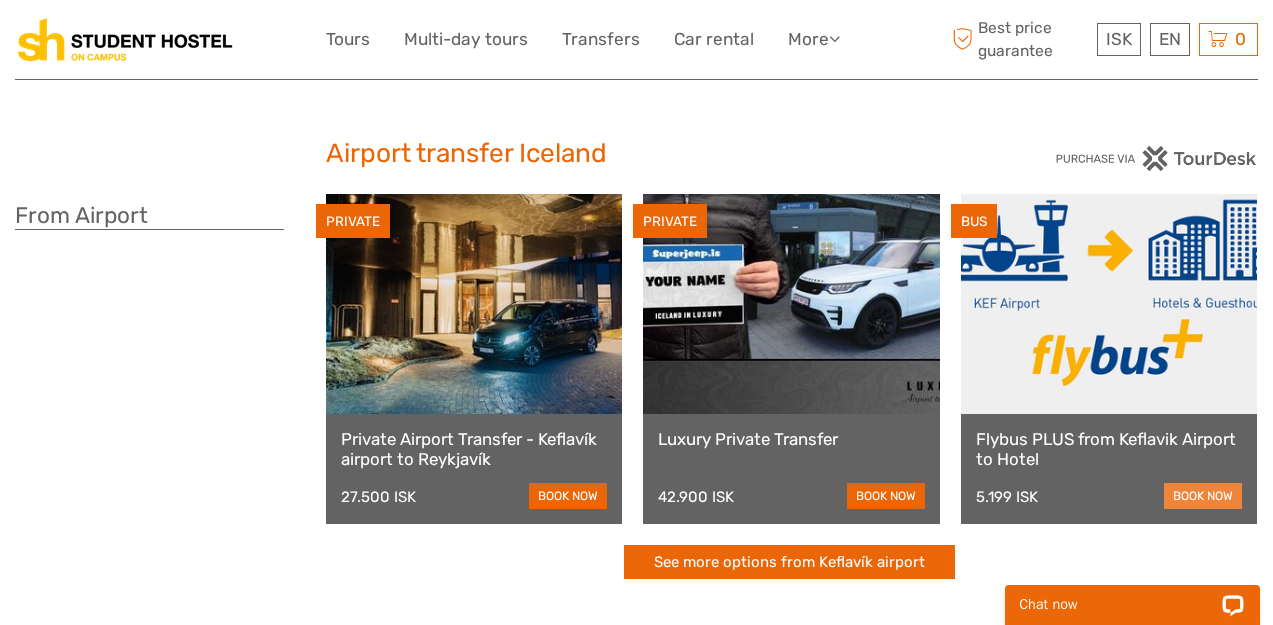 click on "book now" at bounding box center (1203, 496) 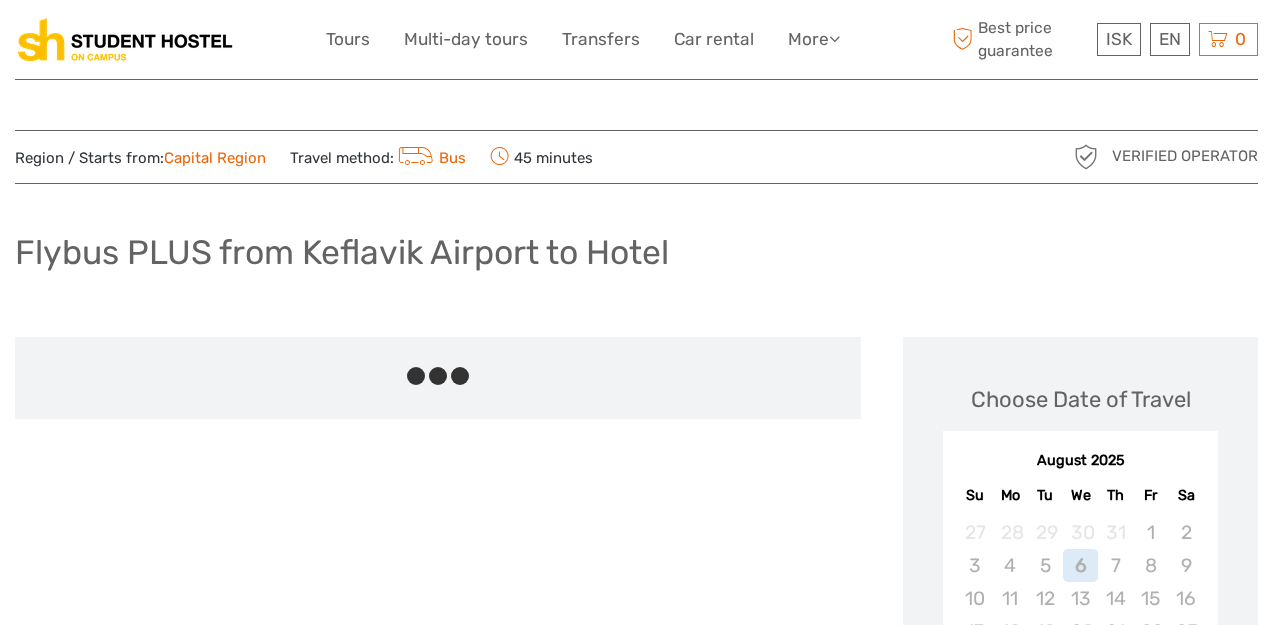 scroll, scrollTop: 0, scrollLeft: 0, axis: both 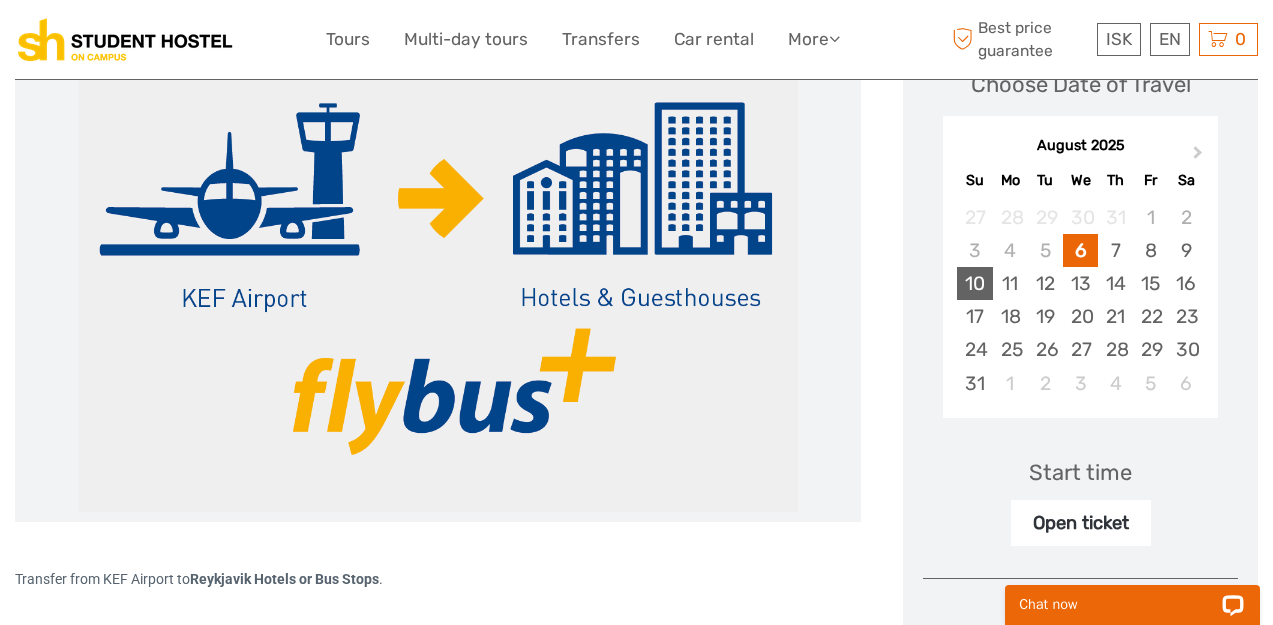click on "10" at bounding box center [974, 283] 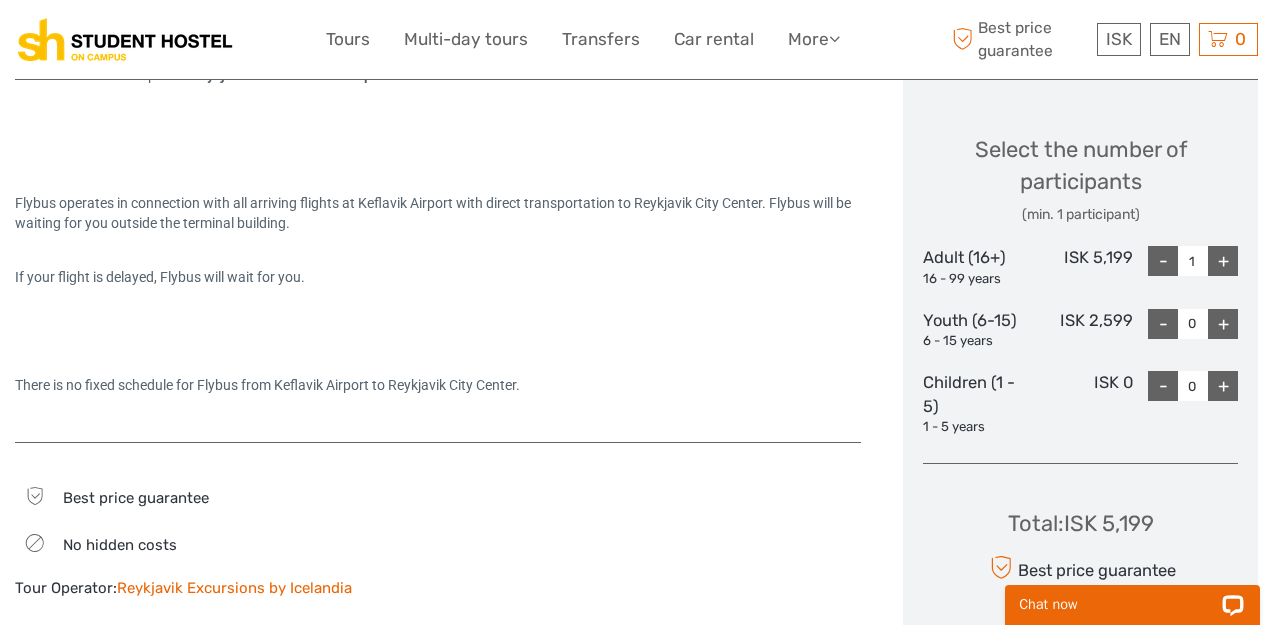 scroll, scrollTop: 827, scrollLeft: 0, axis: vertical 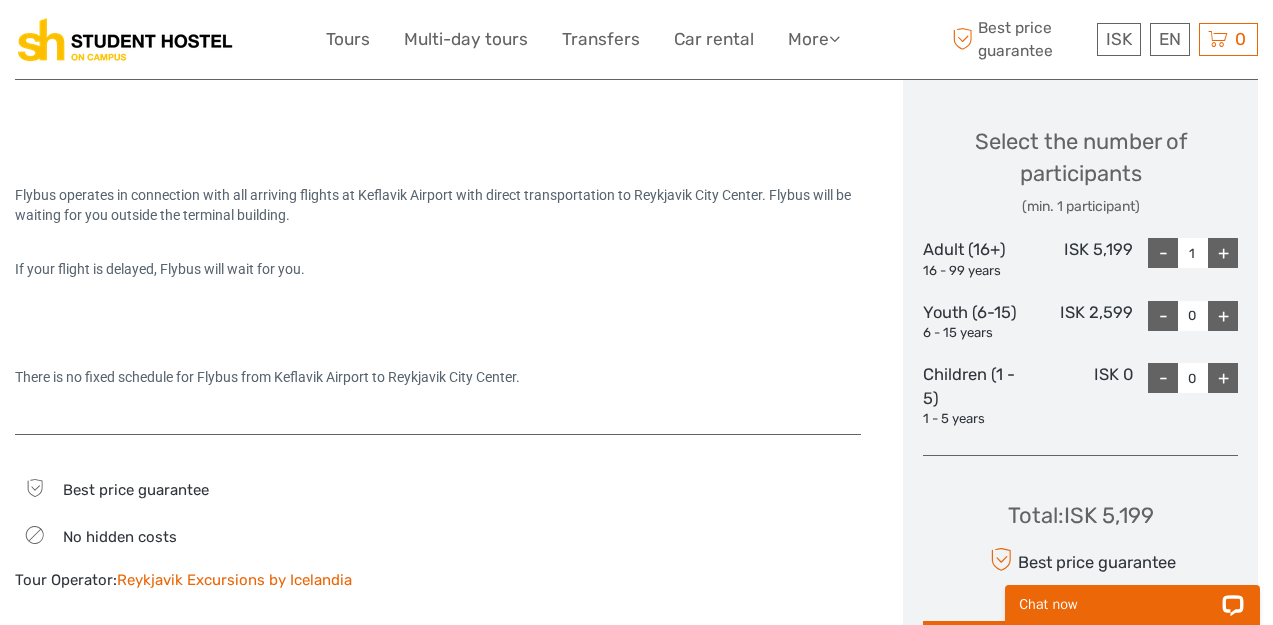 click on "+" at bounding box center (1223, 253) 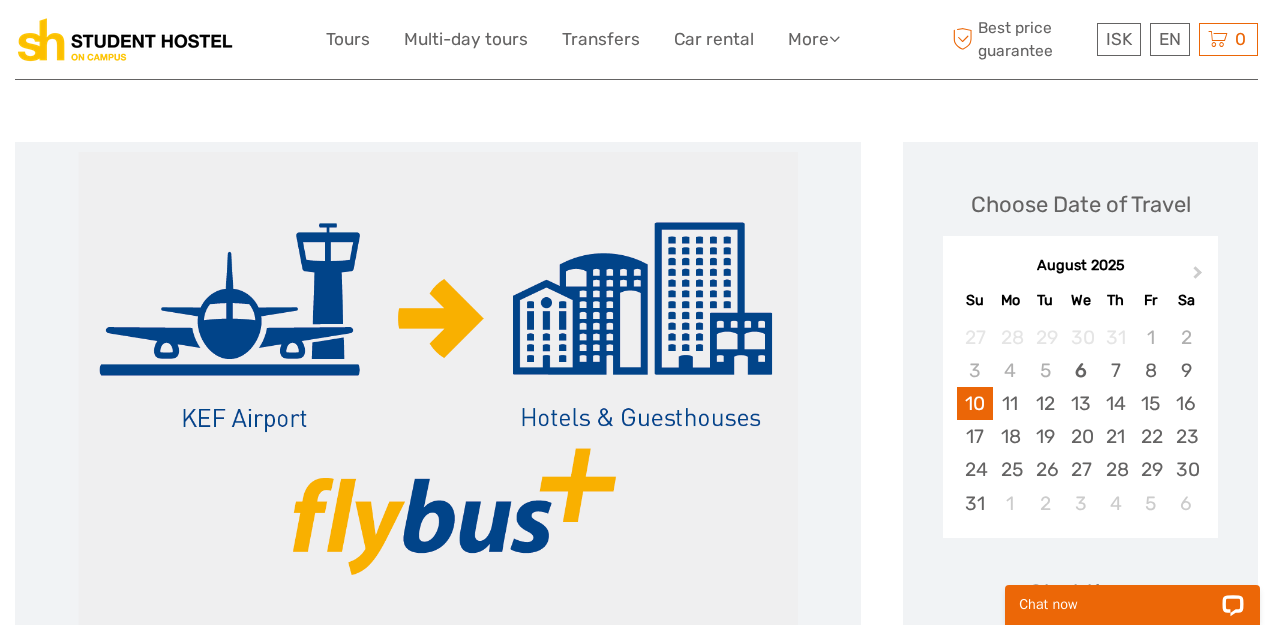 scroll, scrollTop: 193, scrollLeft: 0, axis: vertical 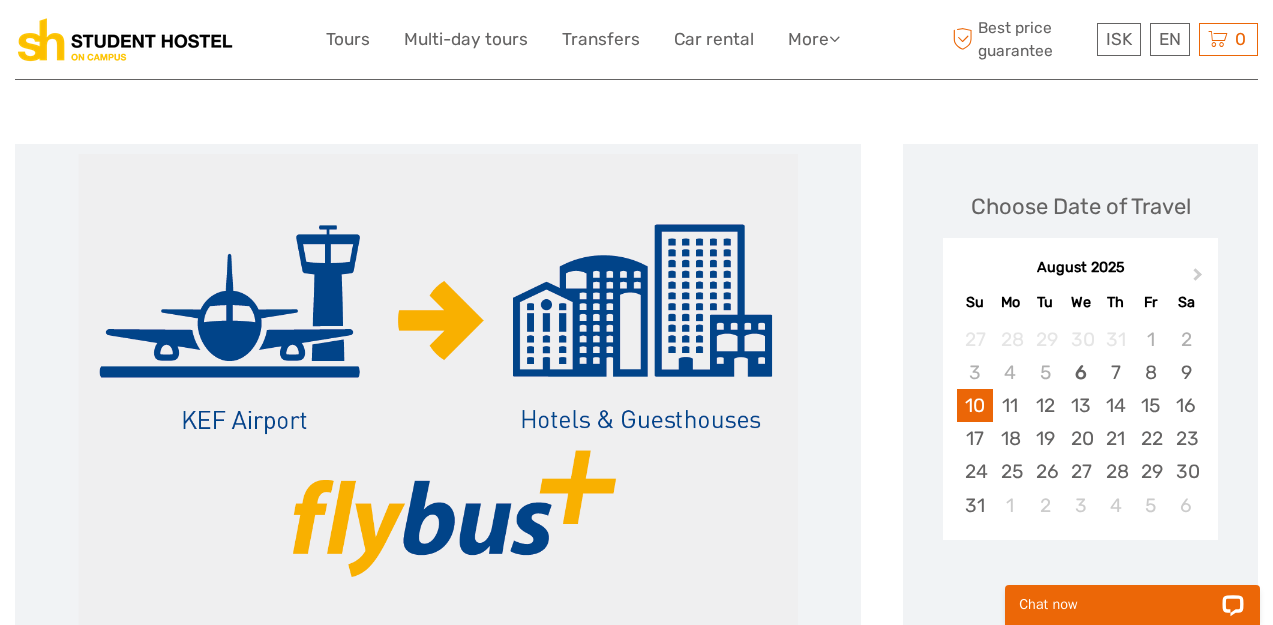 click at bounding box center [438, 394] 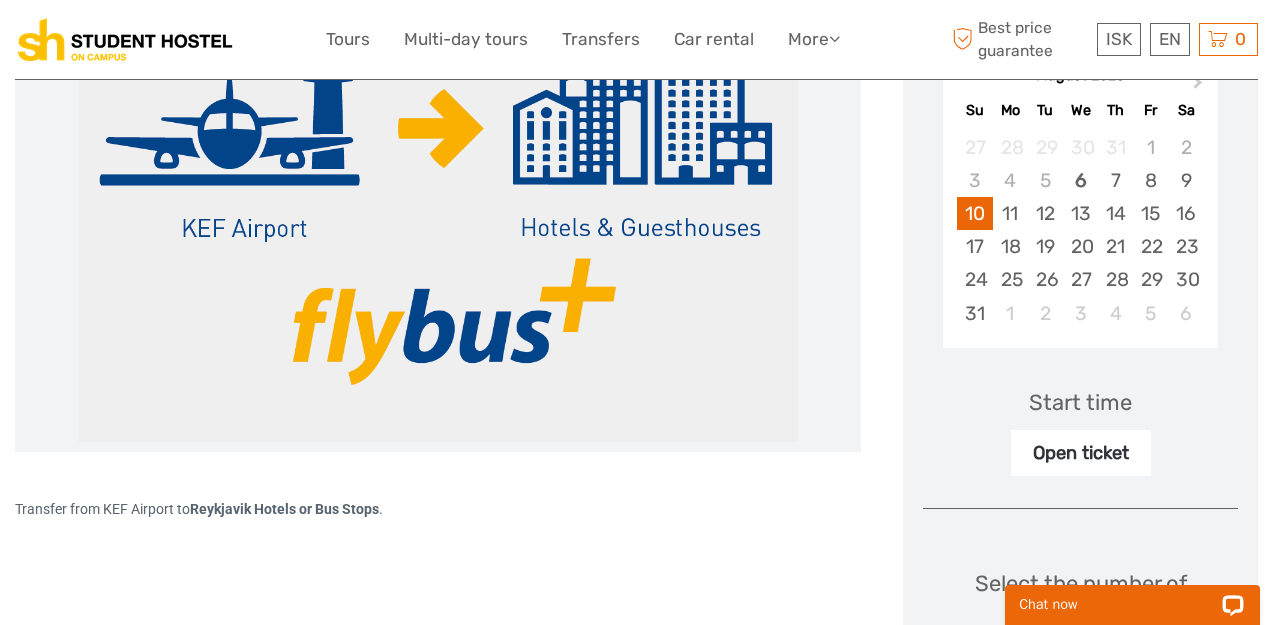 scroll, scrollTop: 386, scrollLeft: 0, axis: vertical 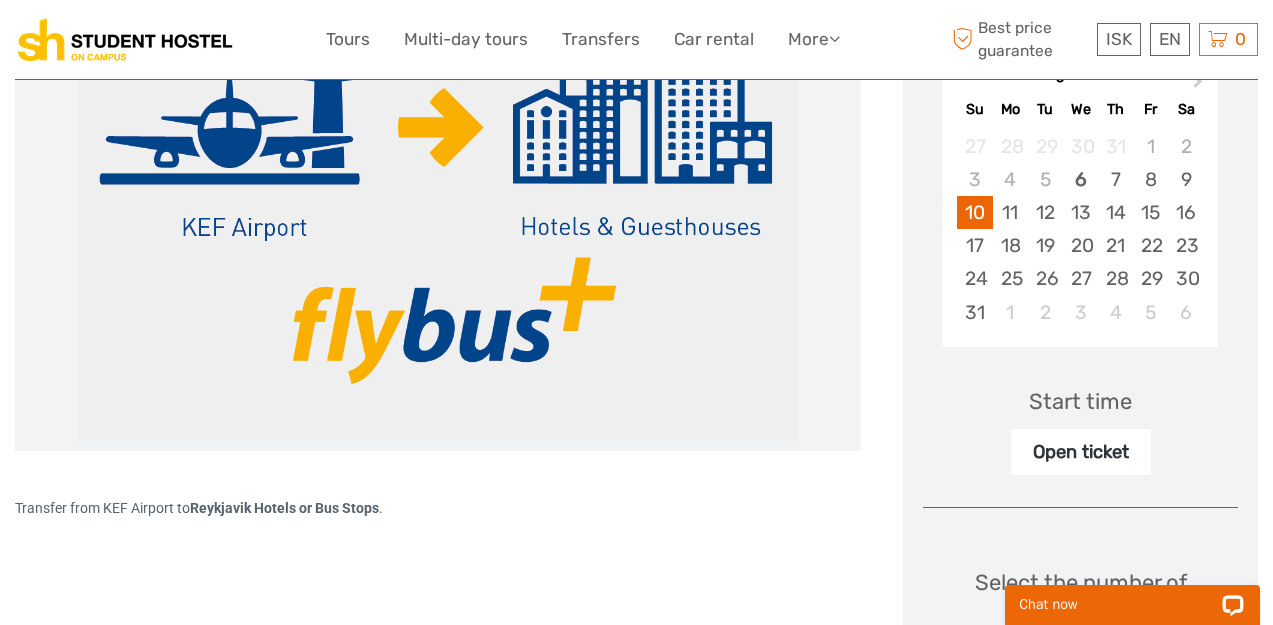 click at bounding box center (438, 201) 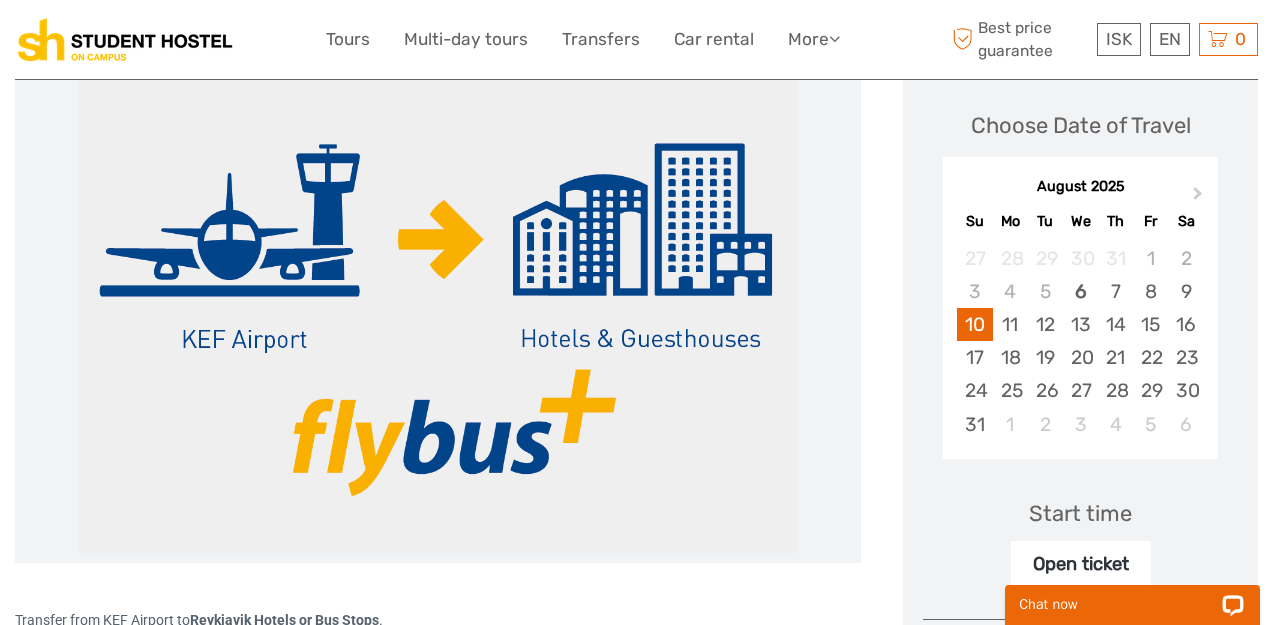 scroll, scrollTop: 63, scrollLeft: 0, axis: vertical 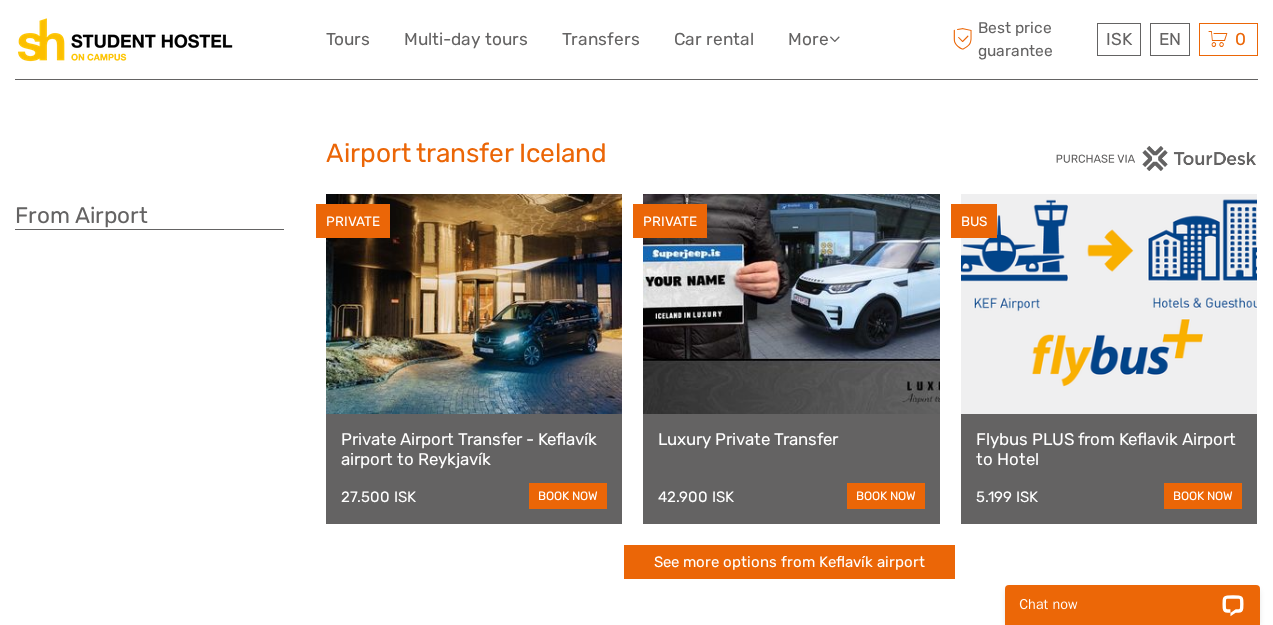 click on "Flybus PLUS from Keflavik Airport to Hotel" at bounding box center [1109, 449] 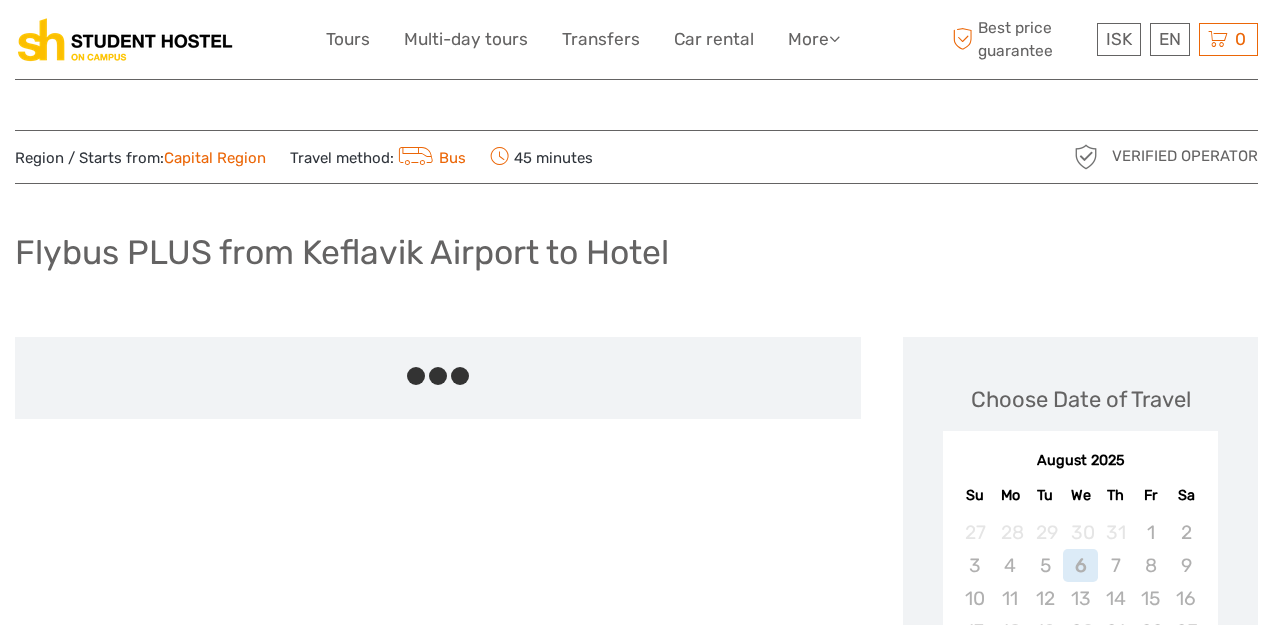 scroll, scrollTop: 0, scrollLeft: 0, axis: both 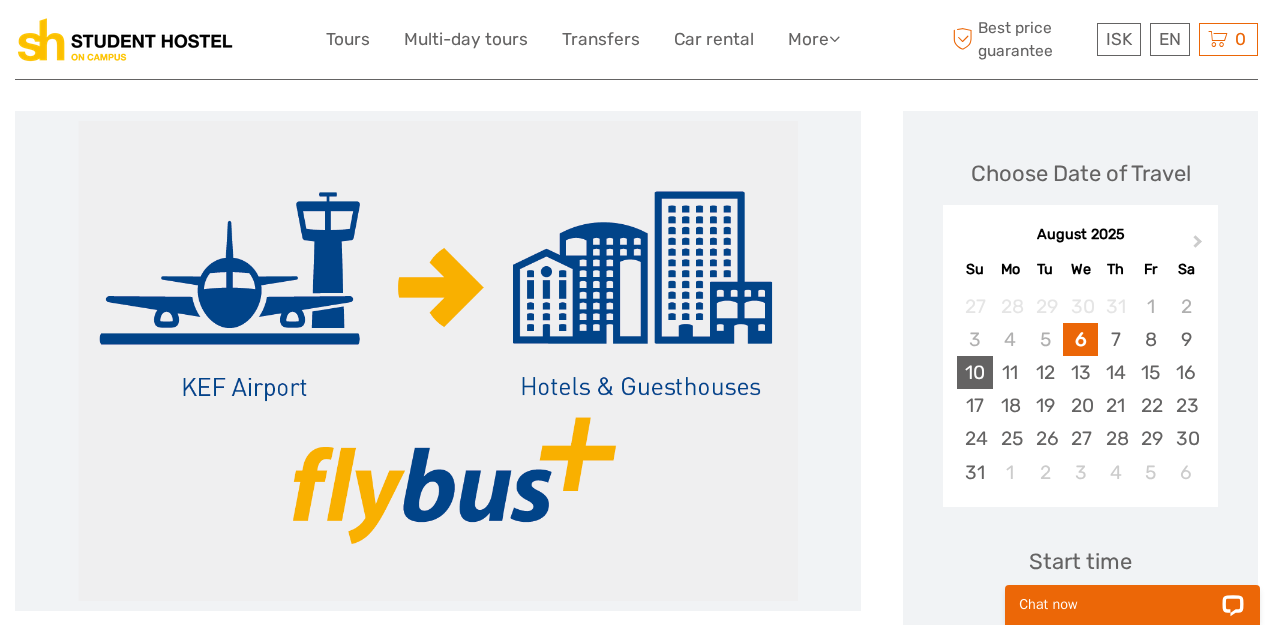 click on "10" at bounding box center (974, 372) 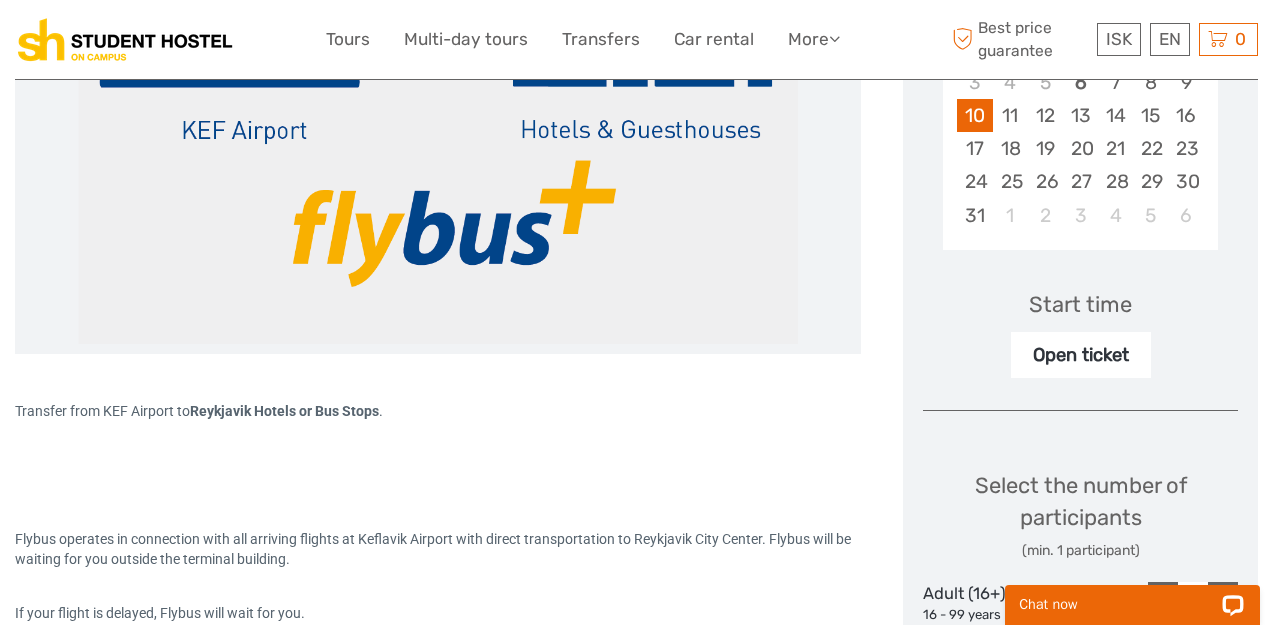scroll, scrollTop: 486, scrollLeft: 0, axis: vertical 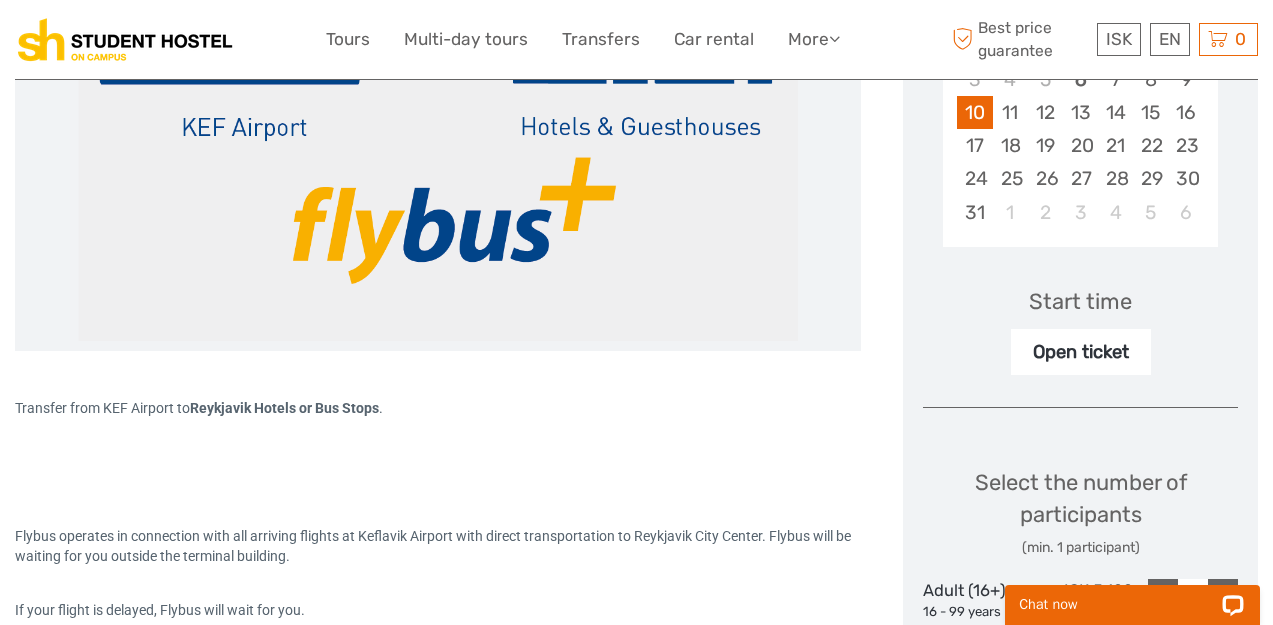 click on "Open ticket" at bounding box center [1081, 352] 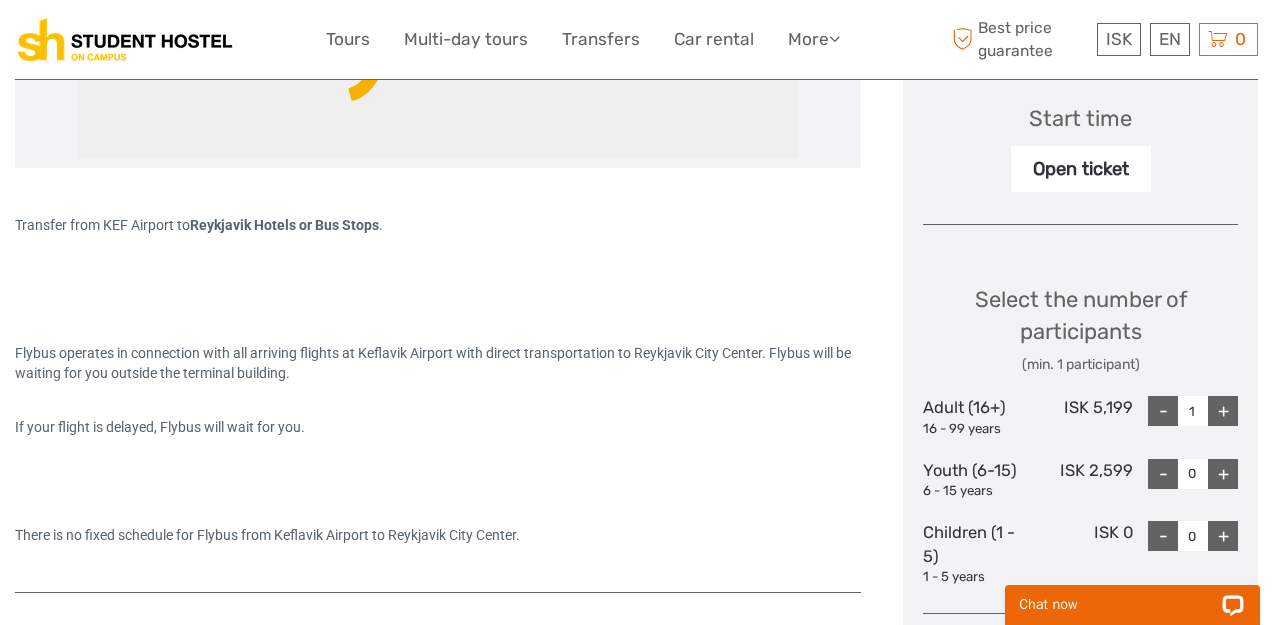 scroll, scrollTop: 726, scrollLeft: 0, axis: vertical 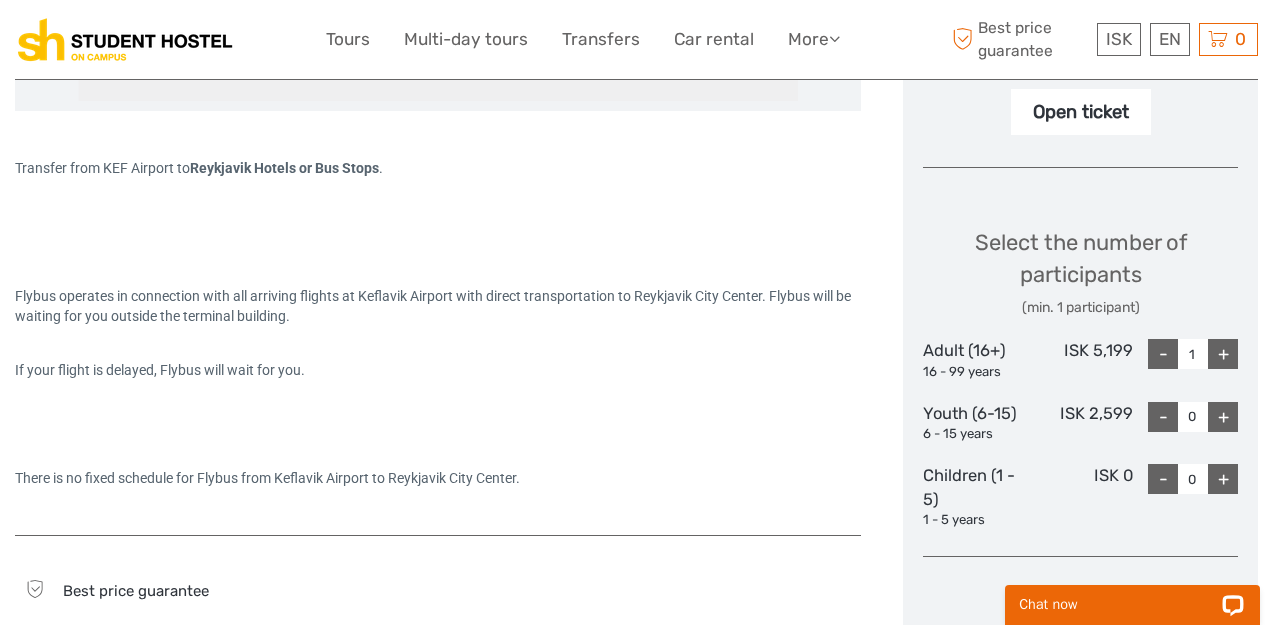 click on "+" at bounding box center (1223, 354) 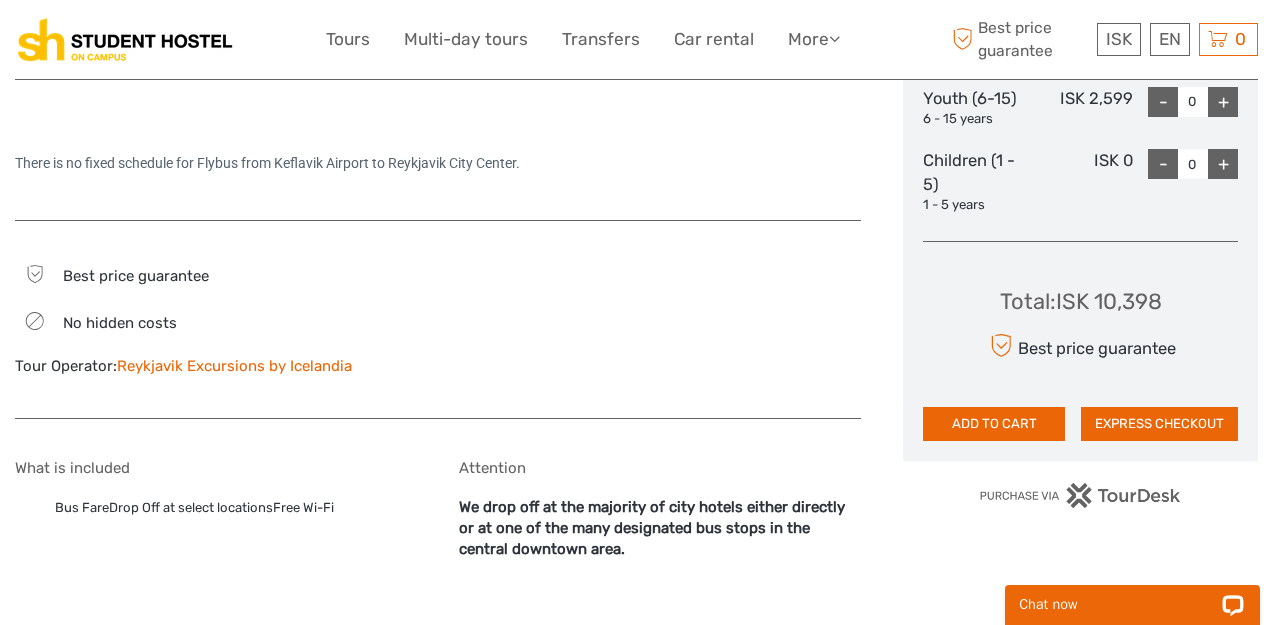 scroll, scrollTop: 1070, scrollLeft: 0, axis: vertical 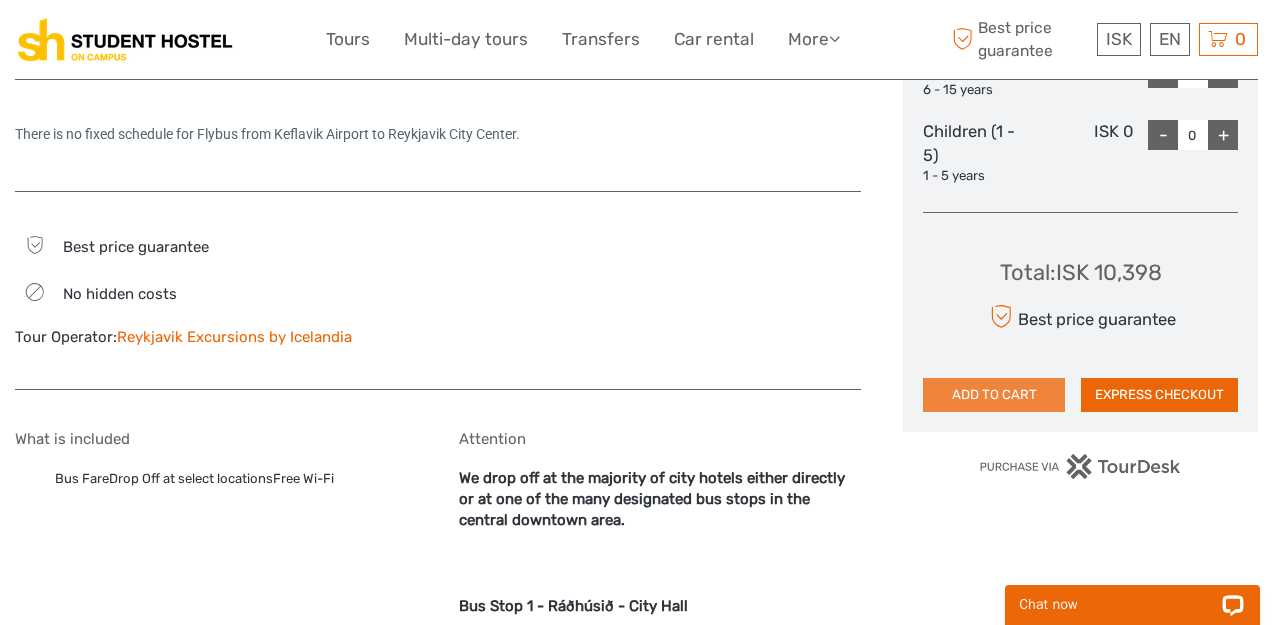 click on "ADD TO CART" at bounding box center (994, 395) 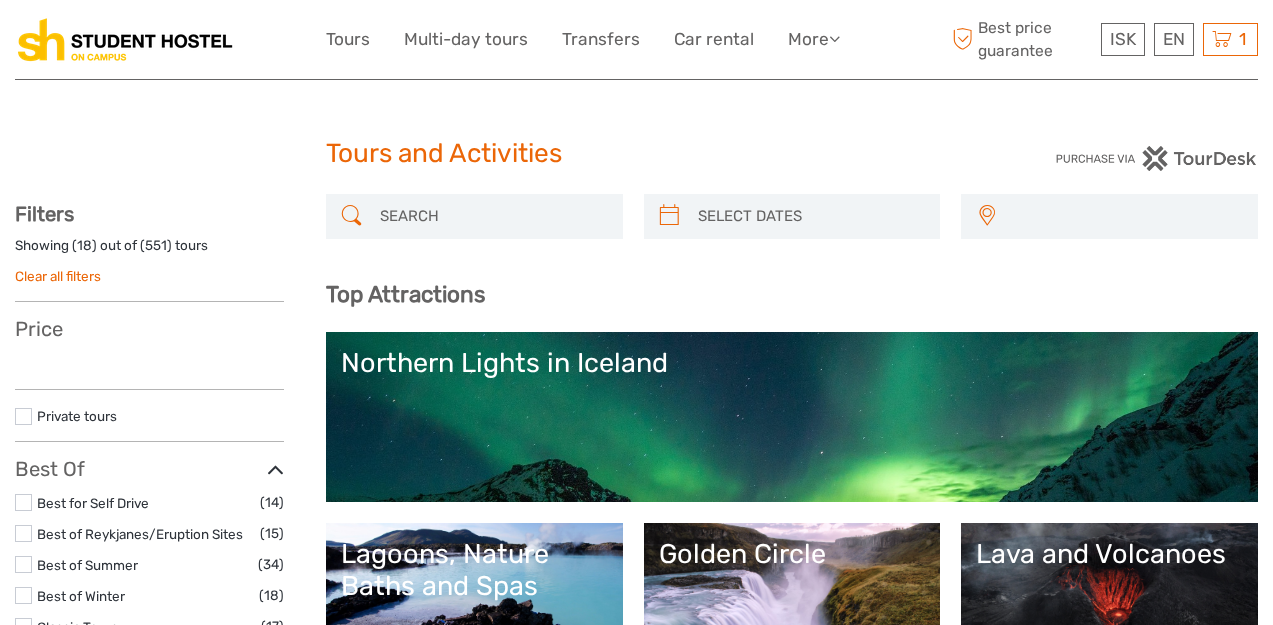 scroll, scrollTop: 0, scrollLeft: 0, axis: both 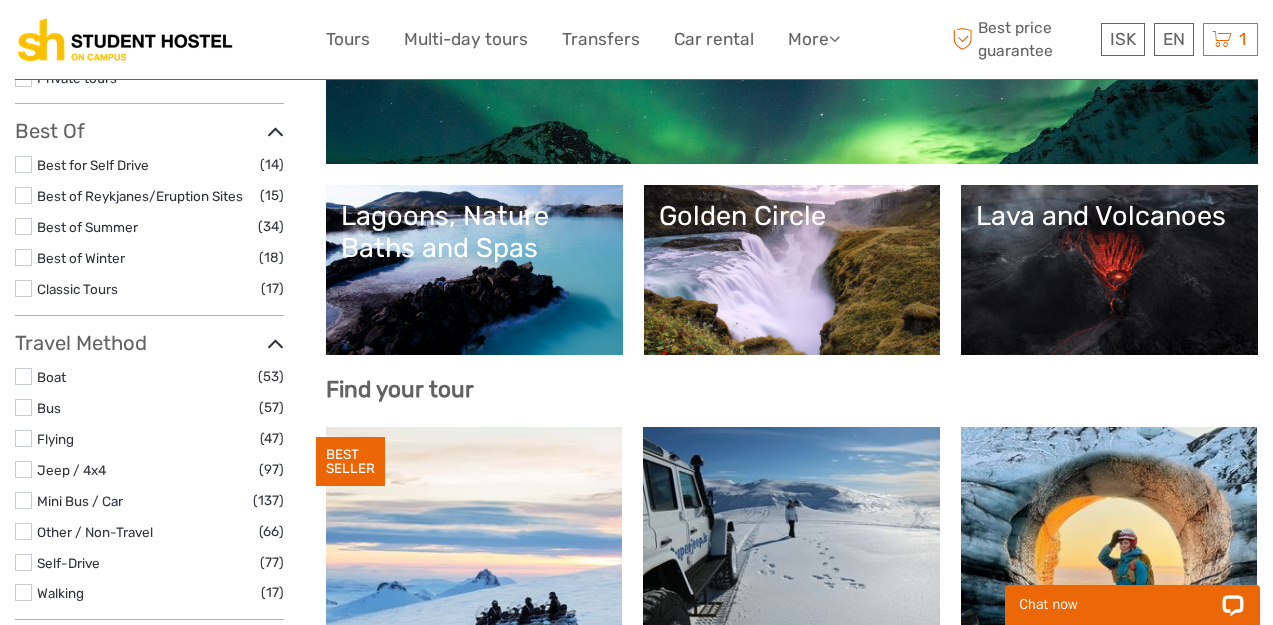 select 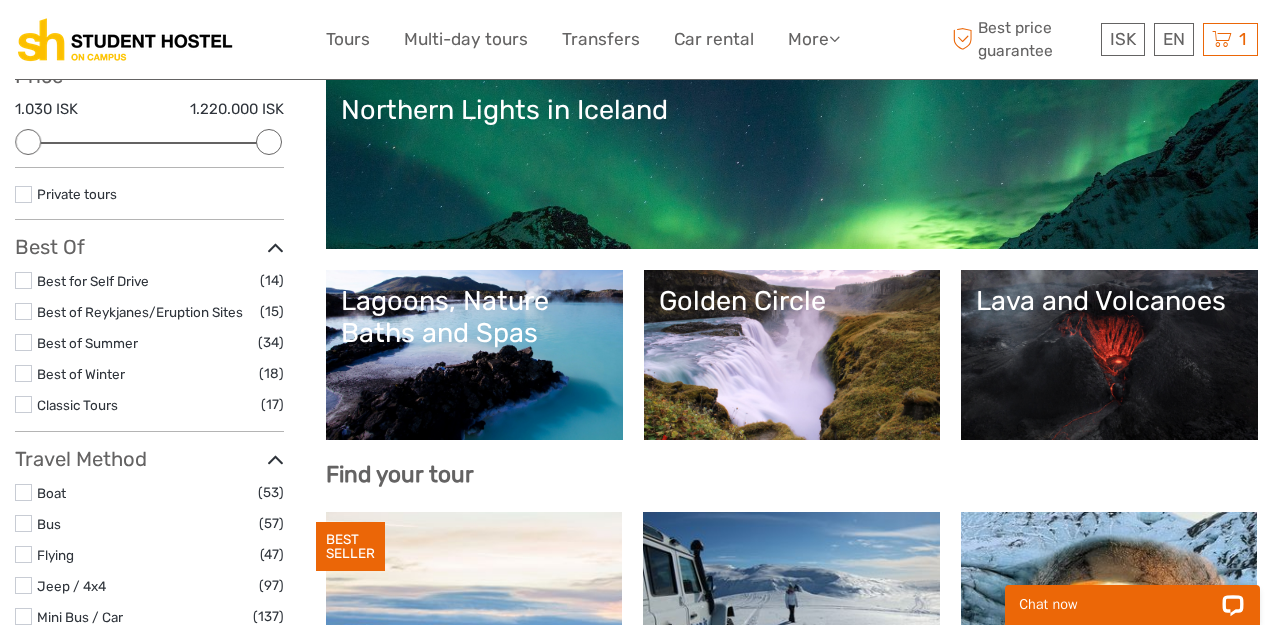 scroll, scrollTop: 0, scrollLeft: 0, axis: both 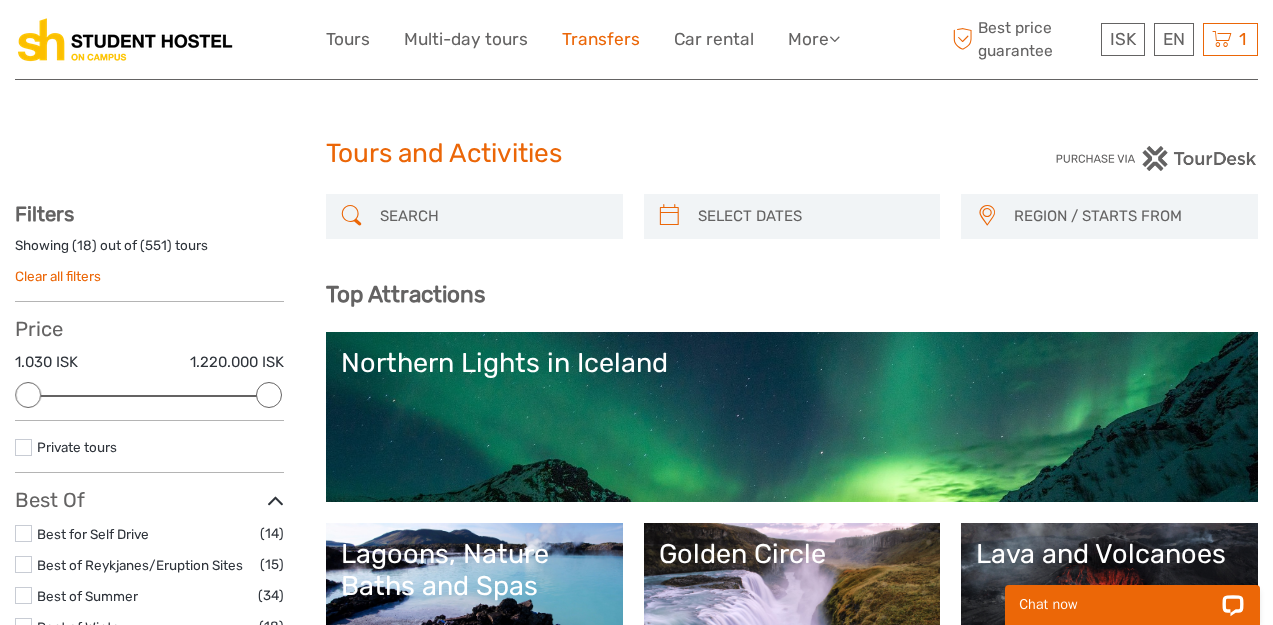 click on "Transfers" at bounding box center [601, 39] 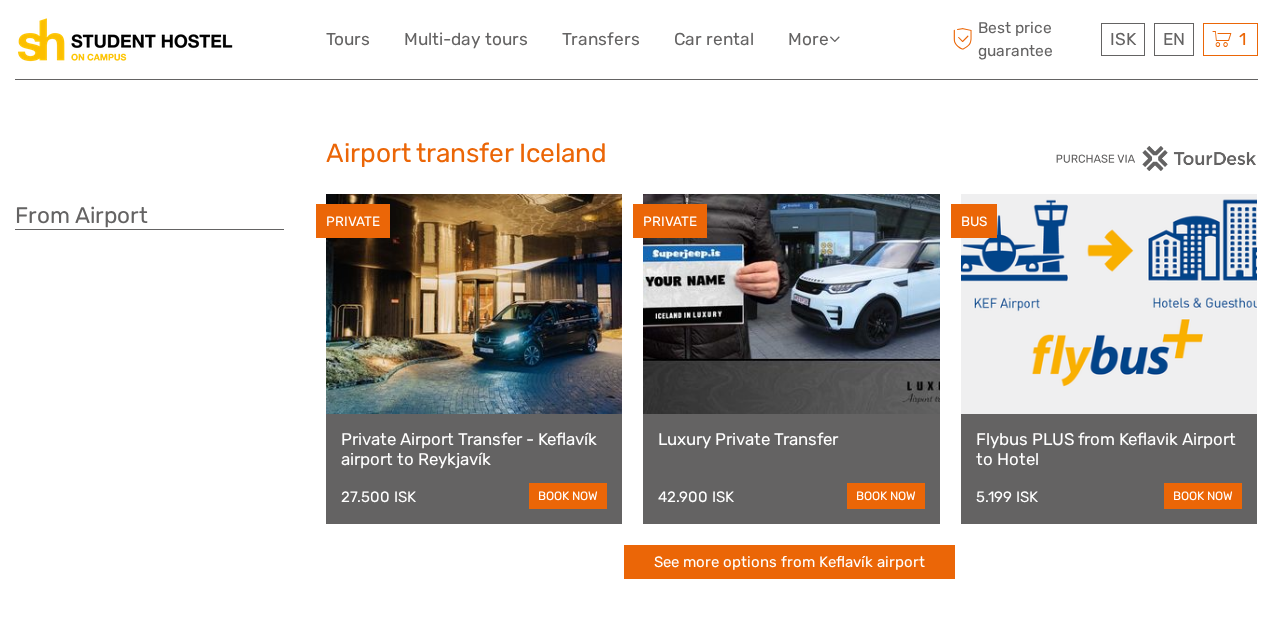 scroll, scrollTop: 0, scrollLeft: 0, axis: both 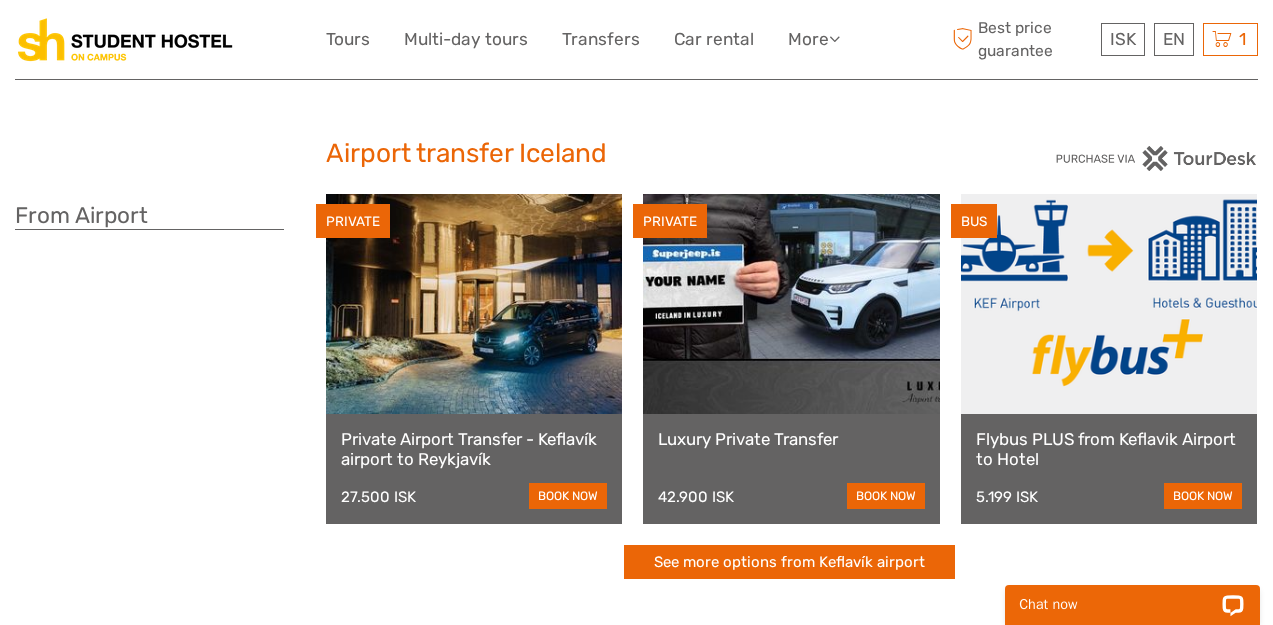 click at bounding box center (1109, 304) 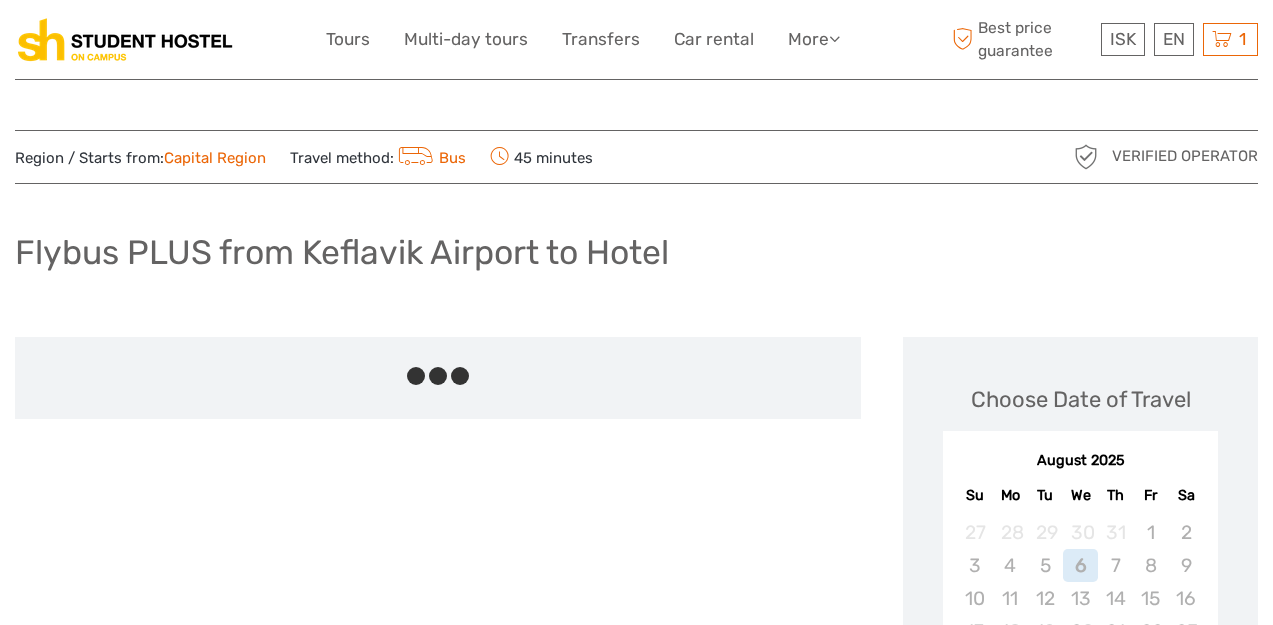 scroll, scrollTop: 0, scrollLeft: 0, axis: both 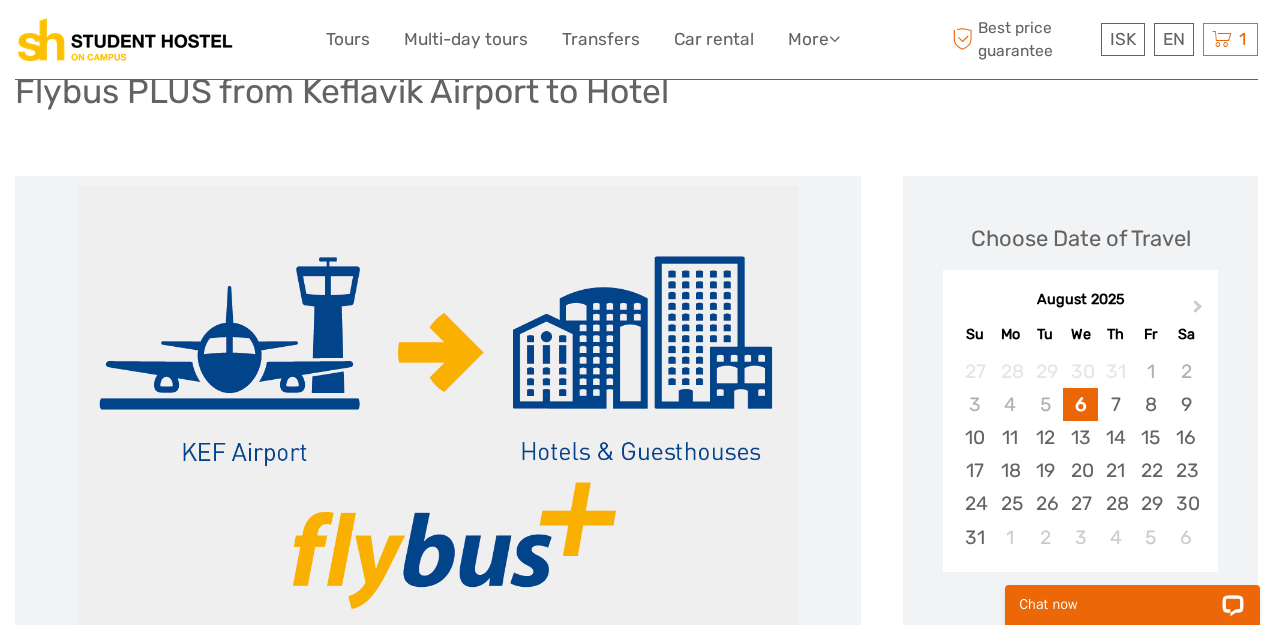 click at bounding box center (438, 426) 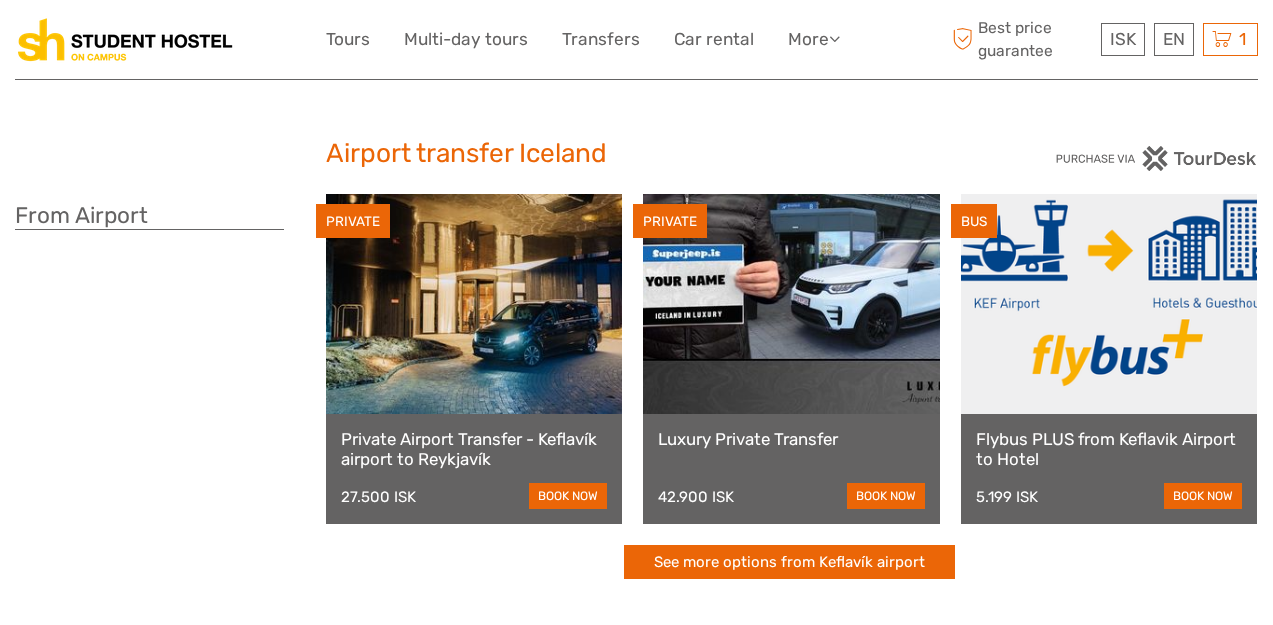 scroll, scrollTop: 0, scrollLeft: 0, axis: both 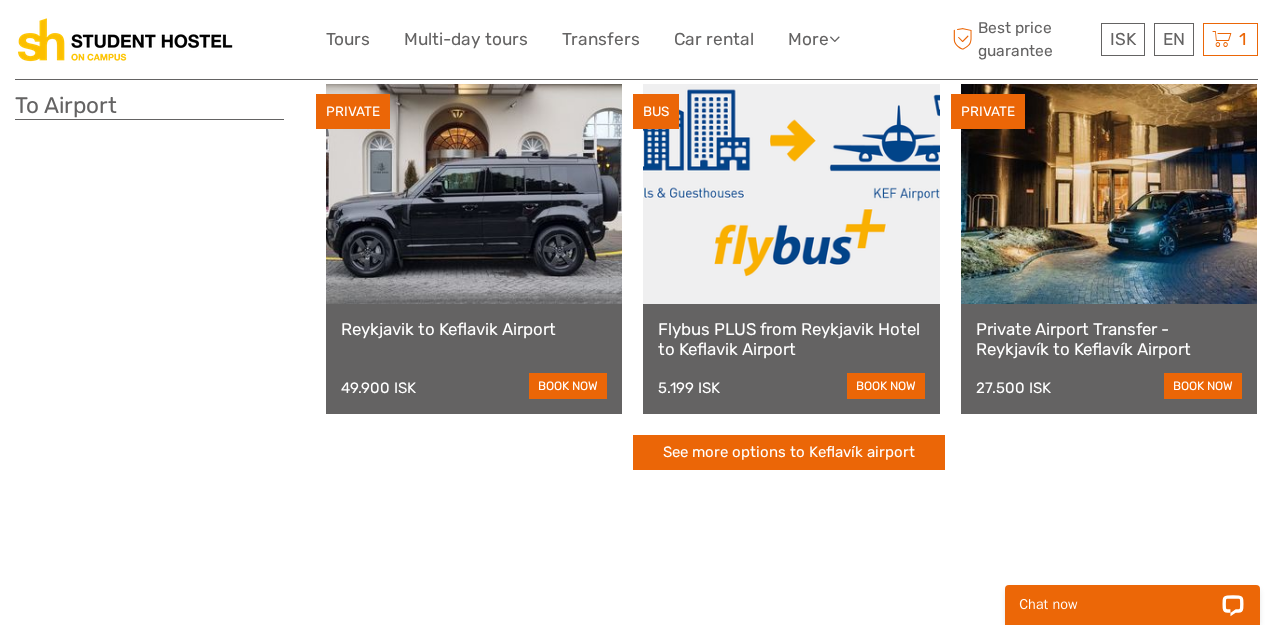 click on "Flybus PLUS from Reykjavik Hotel to Keflavik Airport" at bounding box center (791, 339) 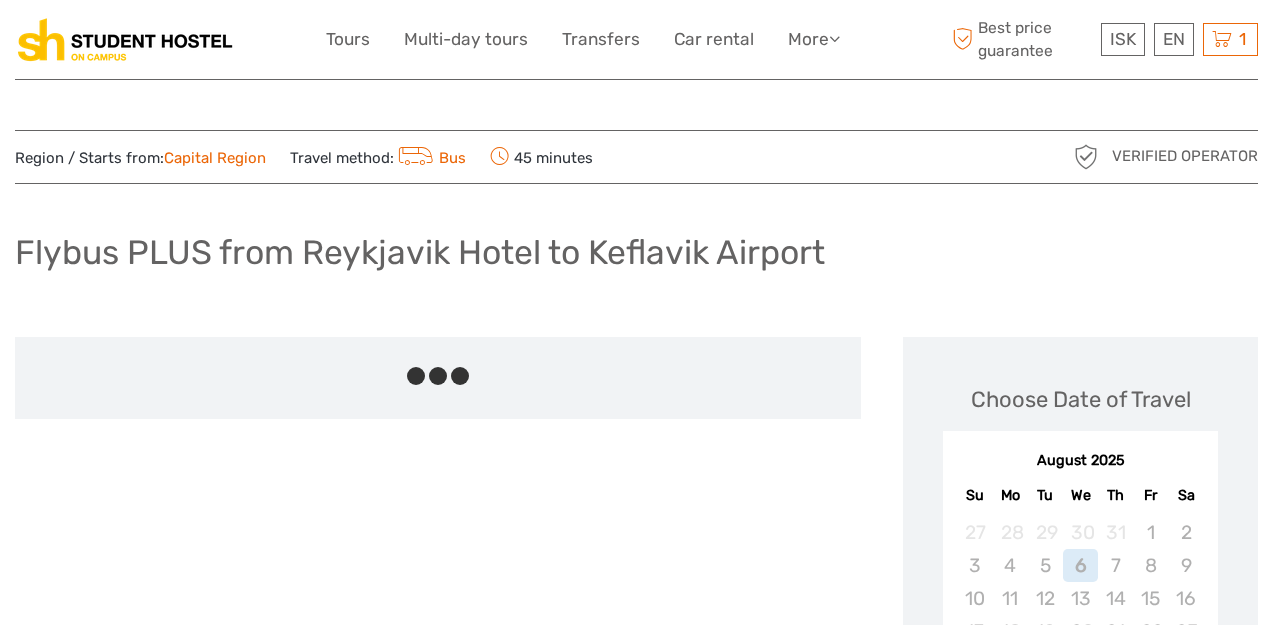 scroll, scrollTop: 0, scrollLeft: 0, axis: both 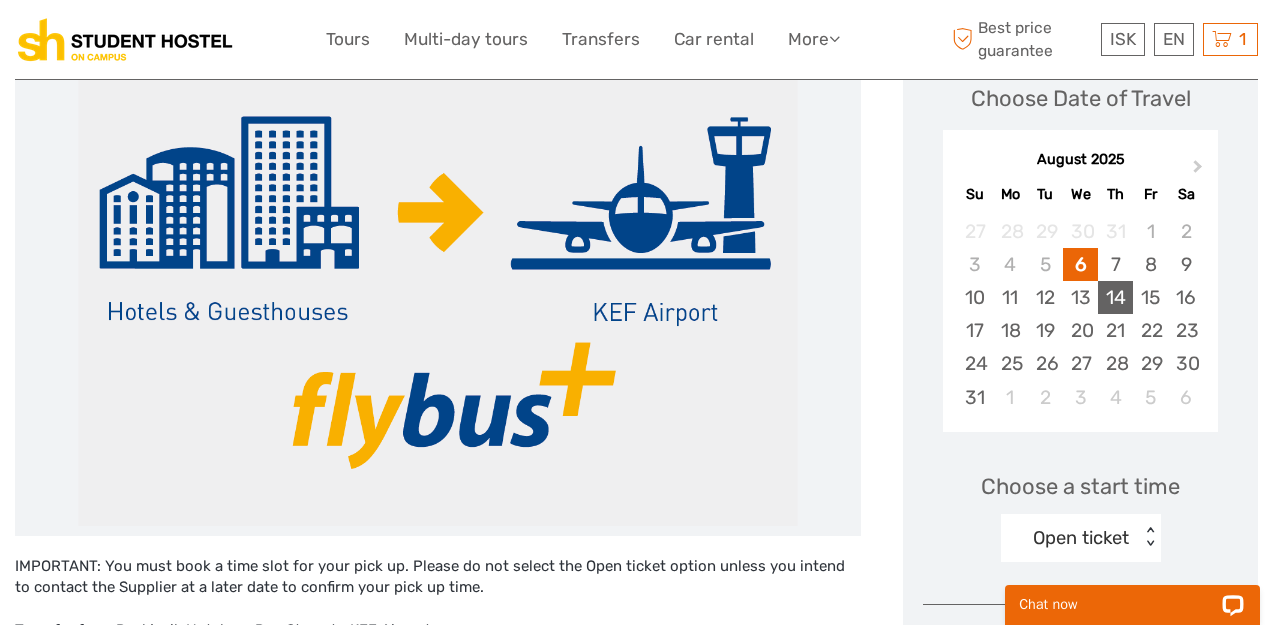 click on "14" at bounding box center (1115, 297) 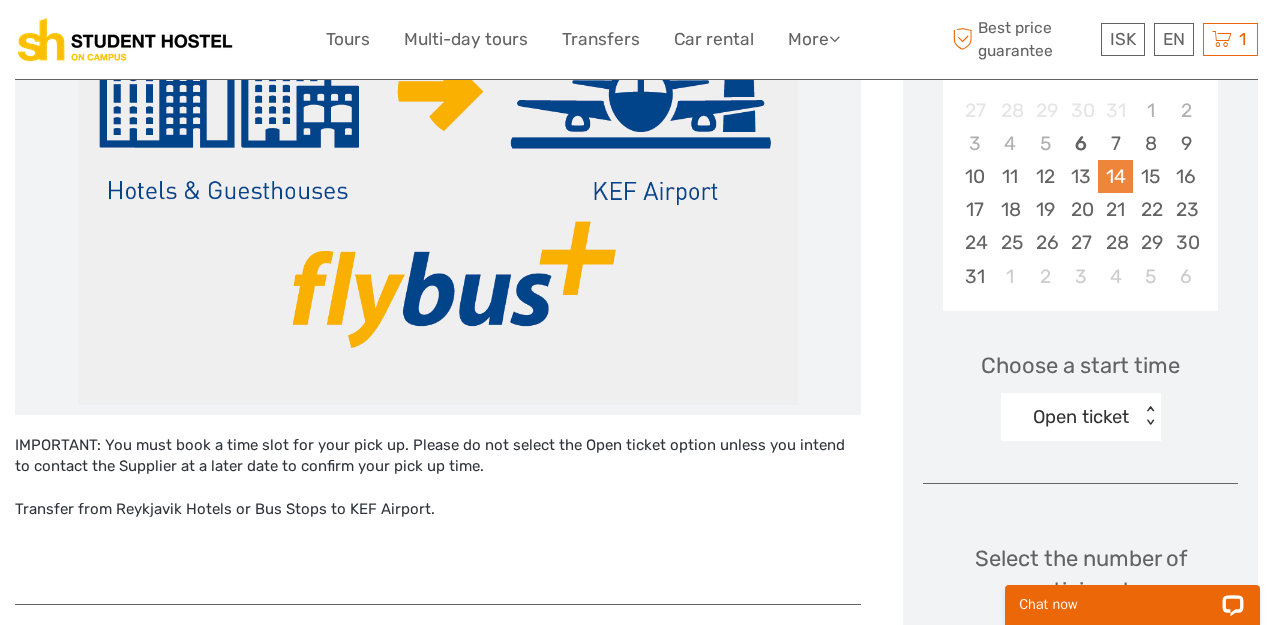 scroll, scrollTop: 457, scrollLeft: 0, axis: vertical 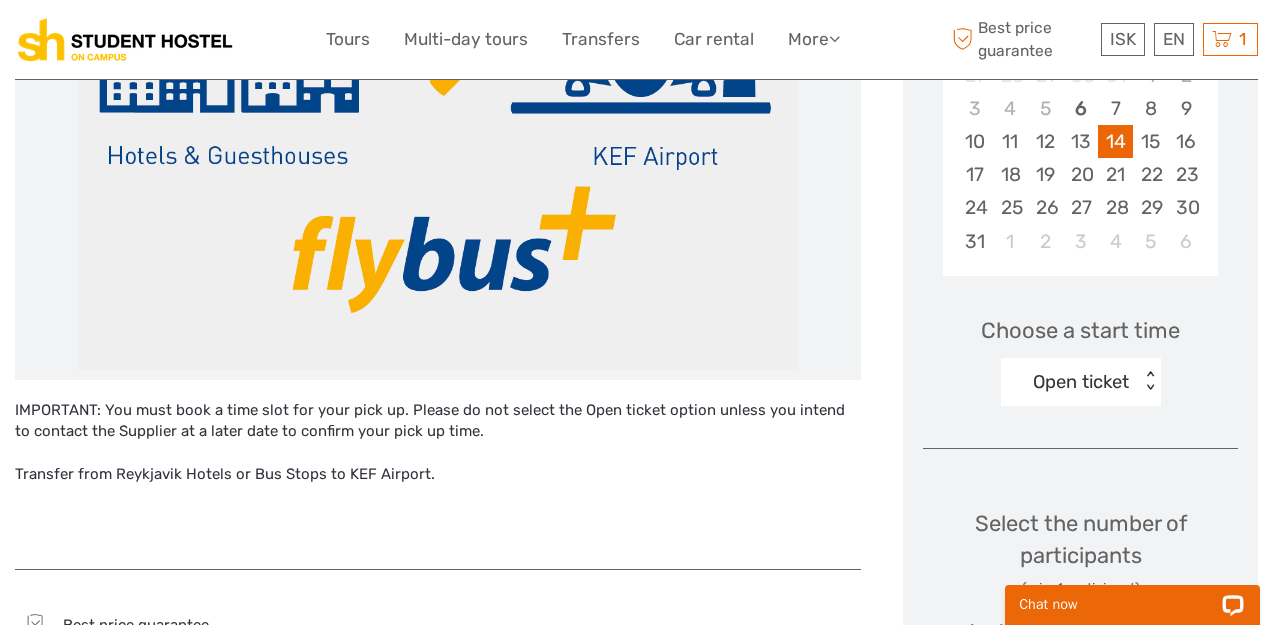 click on "< >" at bounding box center [1149, 381] 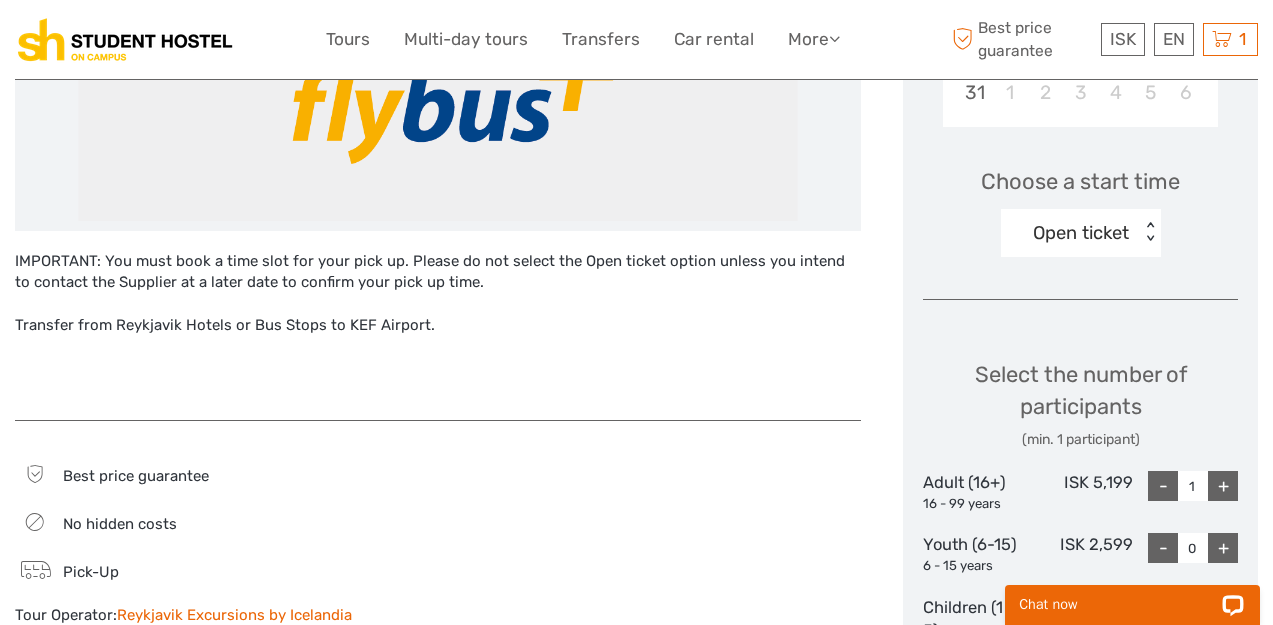 scroll, scrollTop: 610, scrollLeft: 0, axis: vertical 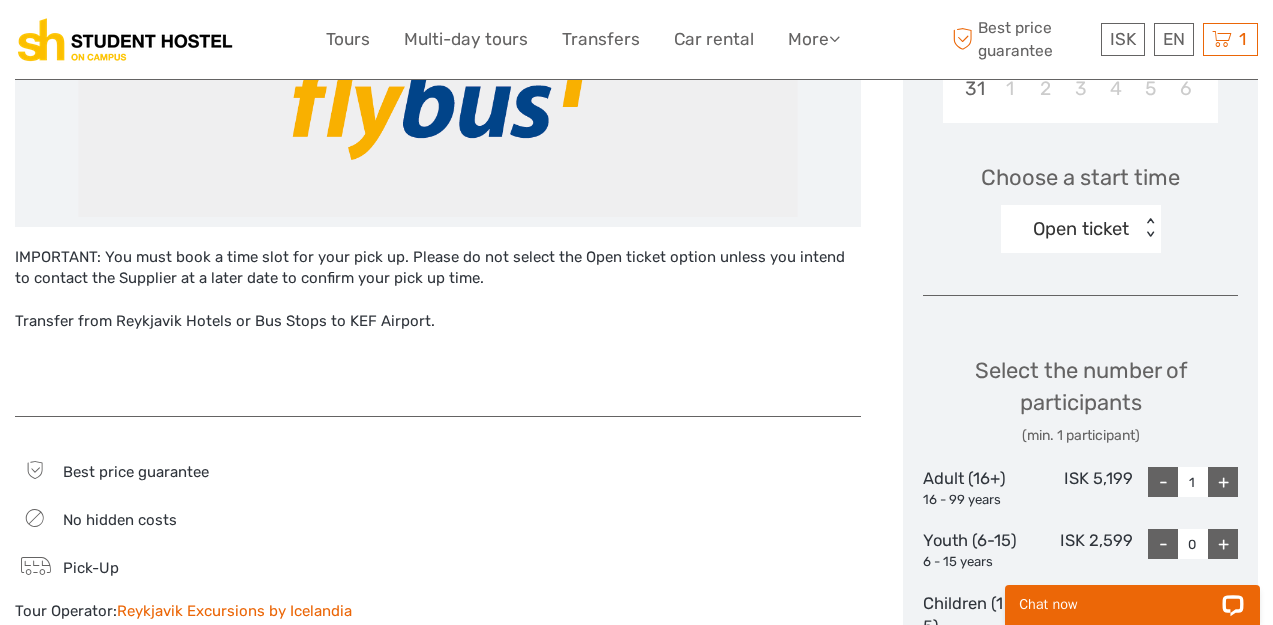 click on "< >" at bounding box center (1149, 228) 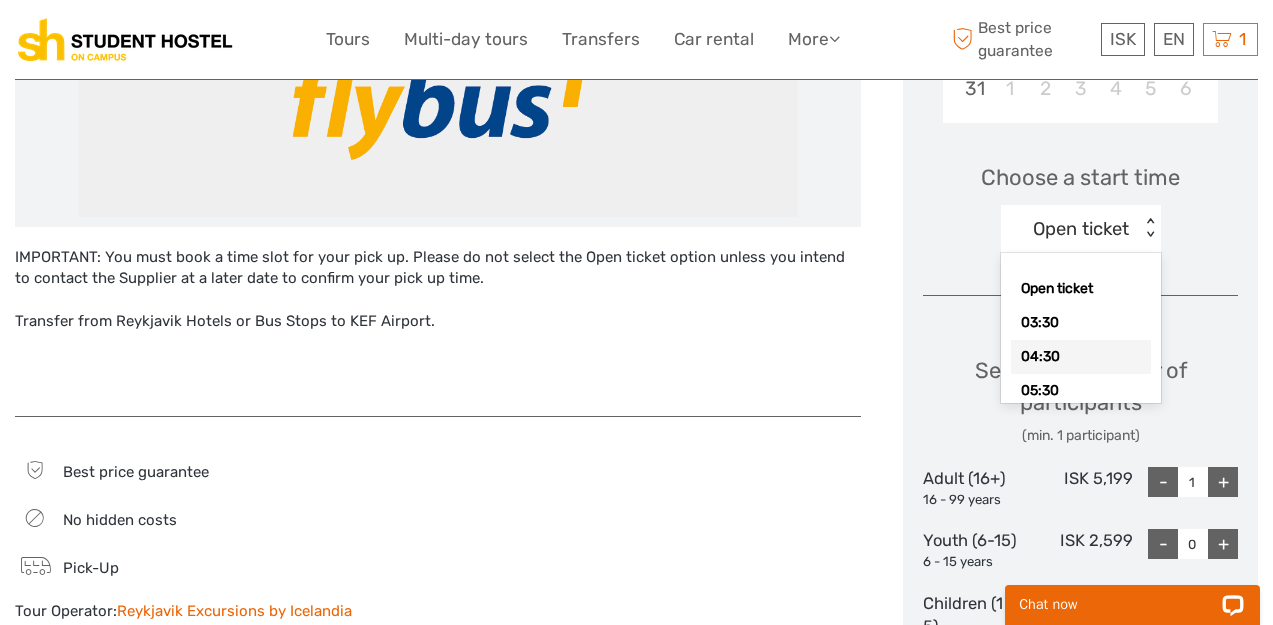 click on "04:30" at bounding box center (1081, 357) 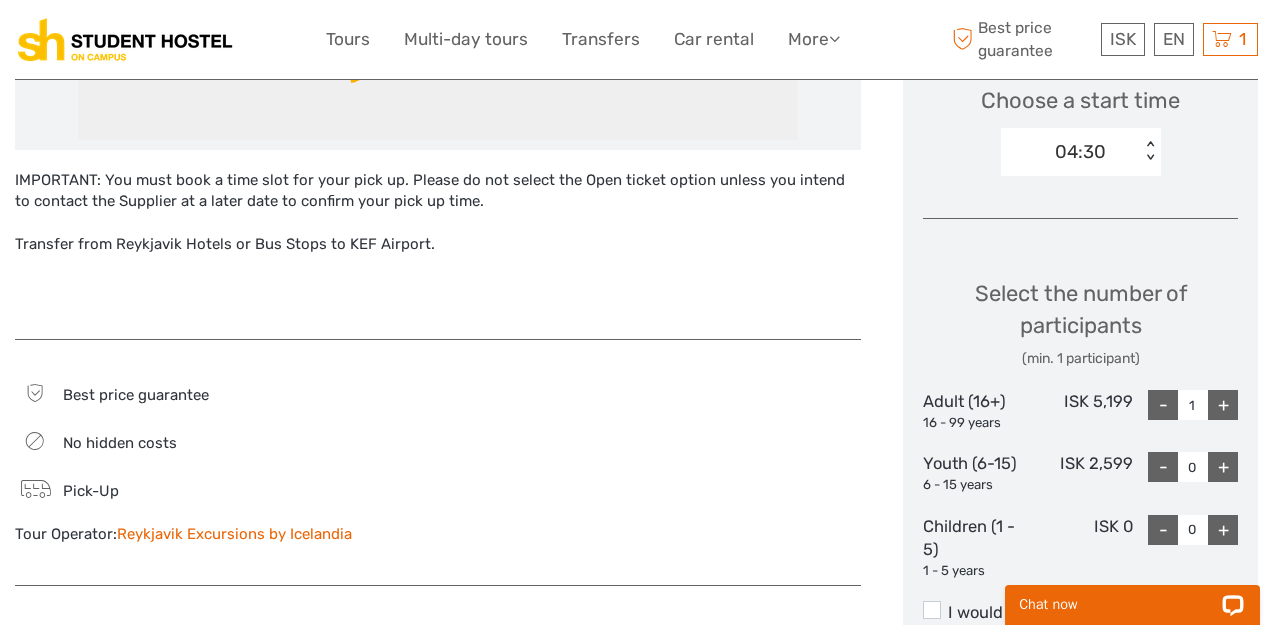 scroll, scrollTop: 680, scrollLeft: 0, axis: vertical 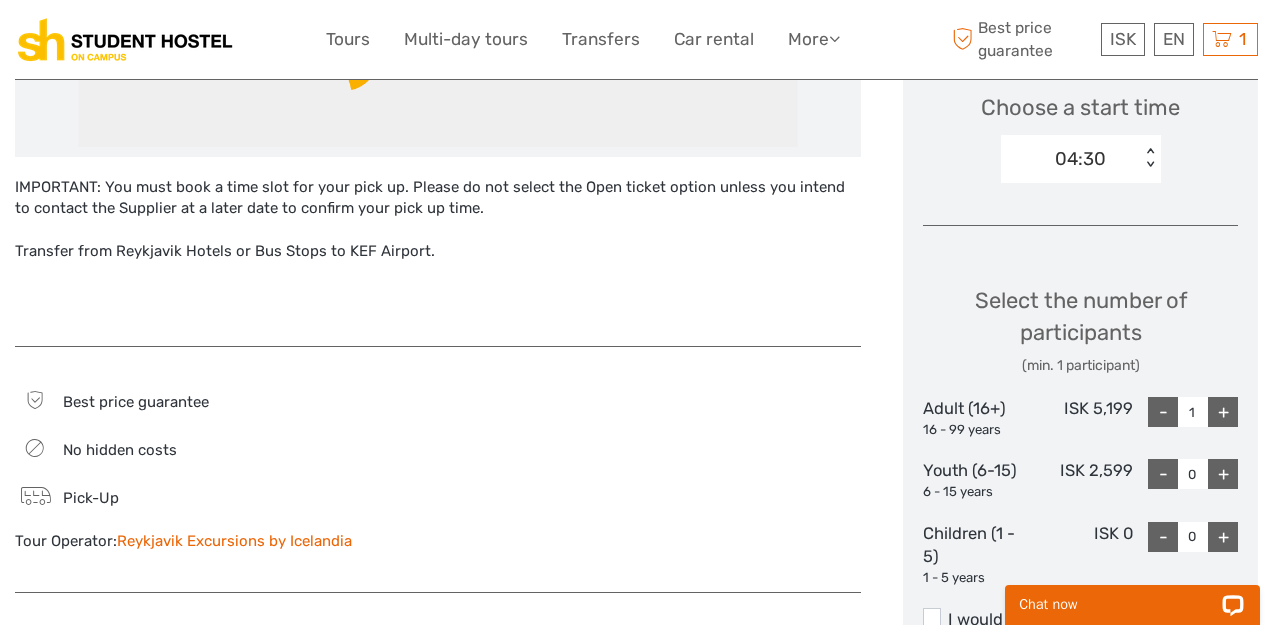 click on "< >" at bounding box center [1149, 158] 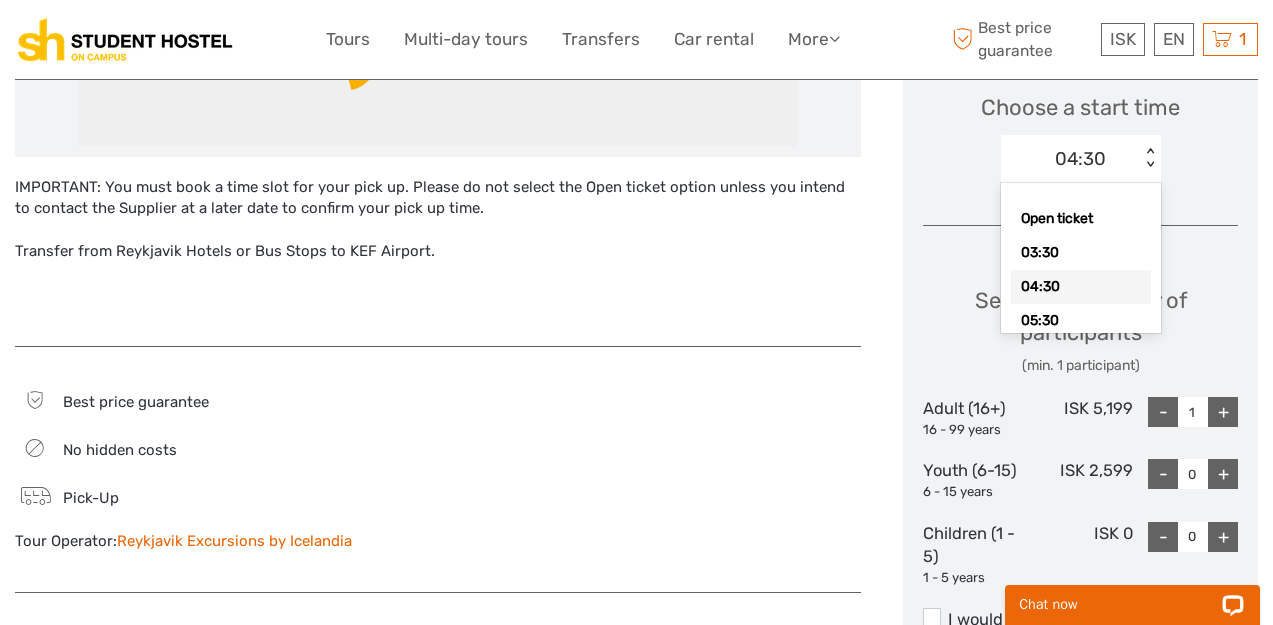 click on "Choose Date of Travel Next Month August 2025 Su Mo Tu We Th Fr Sa 27 28 29 30 31 1 2 3 4 5 6 7 8 9 10 11 12 13 14 15 16 17 18 19 20 21 22 23 24 25 26 27 28 29 30 31 1 2 3 4 5 6 Choose a start time option 04:30, selected. option 04:30 selected, 3 of 18. 18 results available. Use Up and Down to choose options, press Enter to select the currently focused option, press Escape to exit the menu, press Tab to select the option and exit the menu. 04:30 < > Open ticket 03:30 04:30 05:30 06:30 07:30 08:30 09:30 11:00 12:00 13:00 14:00 15:30 16:30 18:00 20:00 21:30 22:30 Select the number of participants (min. 1 participant) Adult (16+) 16 - 99 years ISK 5,199 - 1 + Youth (6-15) 6 - 15 years ISK 2,599 - 0 + Children (1 - 5) 1 - 5 years ISK 0 - 0 + I would like to be picked up Adult (16+) :  ISK 0 Youth (6-15) :  ISK 0 Children (1 - 5) :  ISK 0 Total :  ISK 5,199 Best price guarantee ADD TO CART EXPRESS CHECKOUT" at bounding box center (1080, 318) 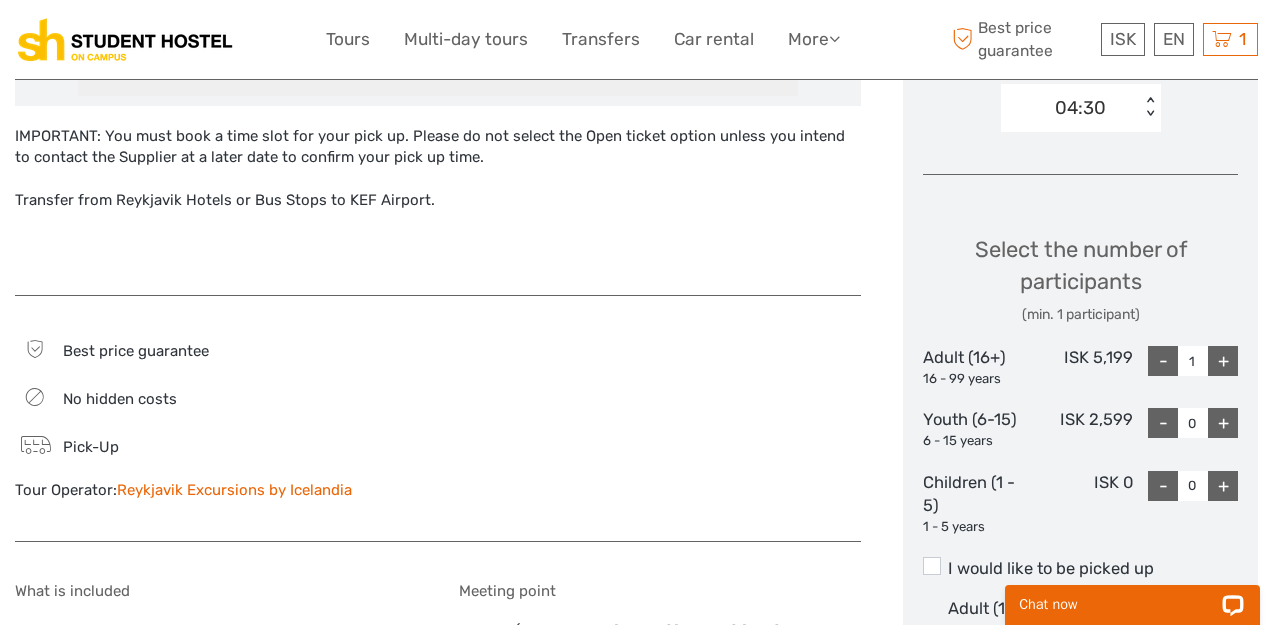 scroll, scrollTop: 734, scrollLeft: 0, axis: vertical 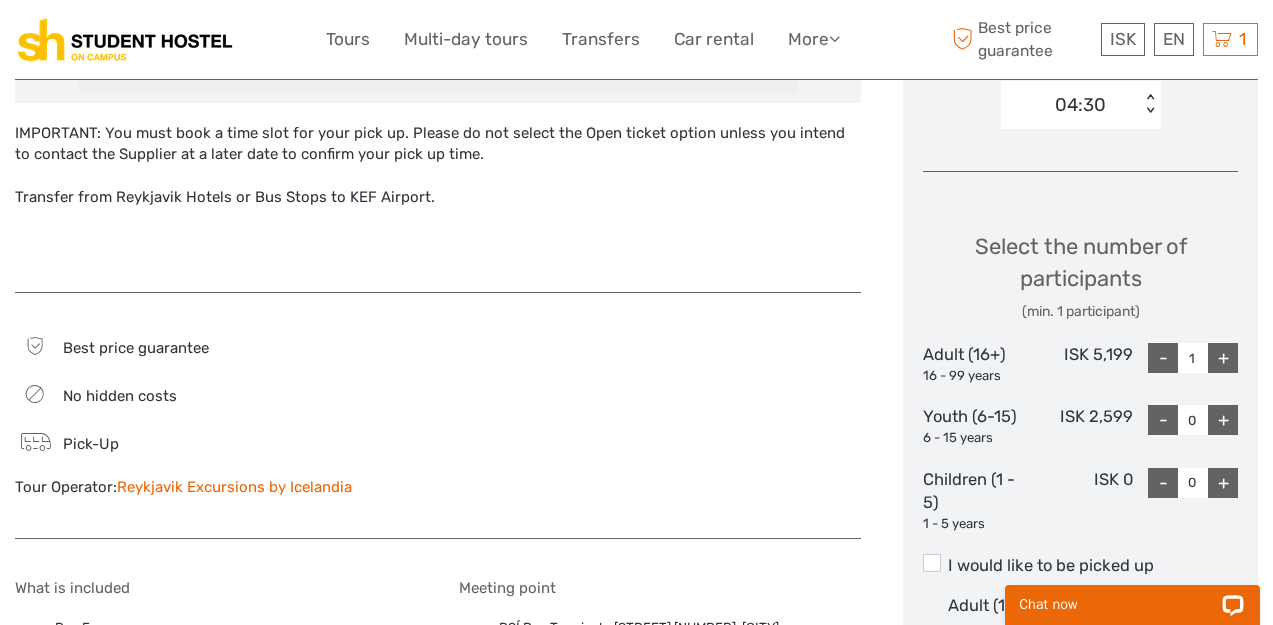 click on "+" at bounding box center (1223, 358) 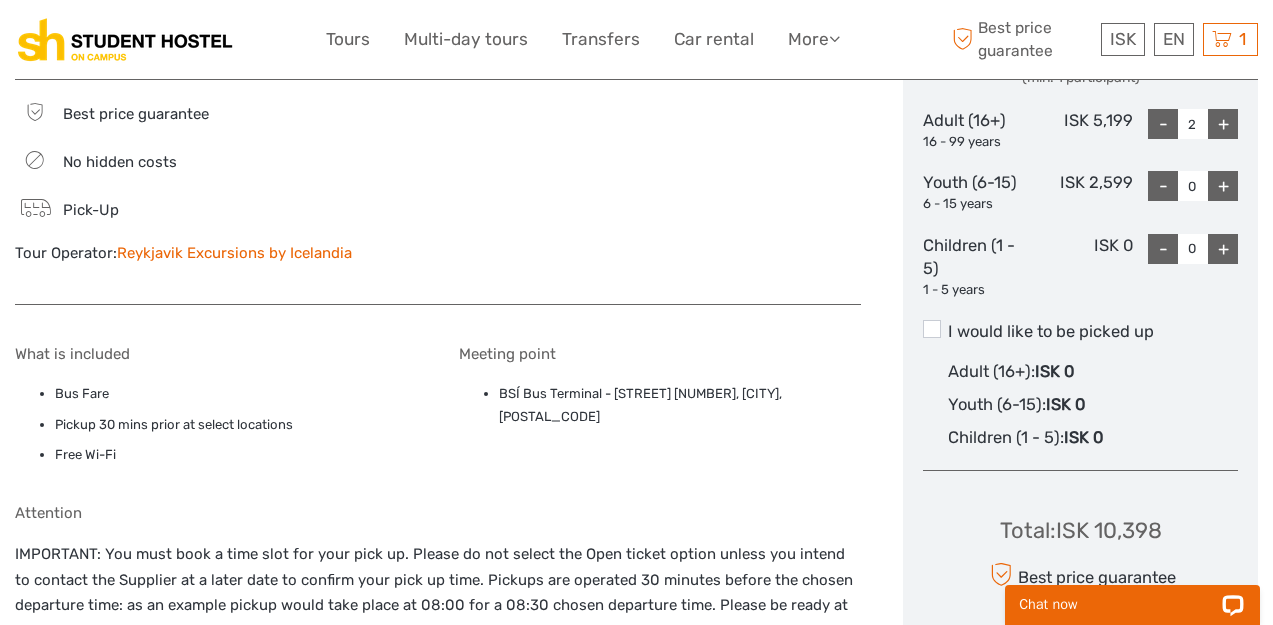scroll, scrollTop: 973, scrollLeft: 0, axis: vertical 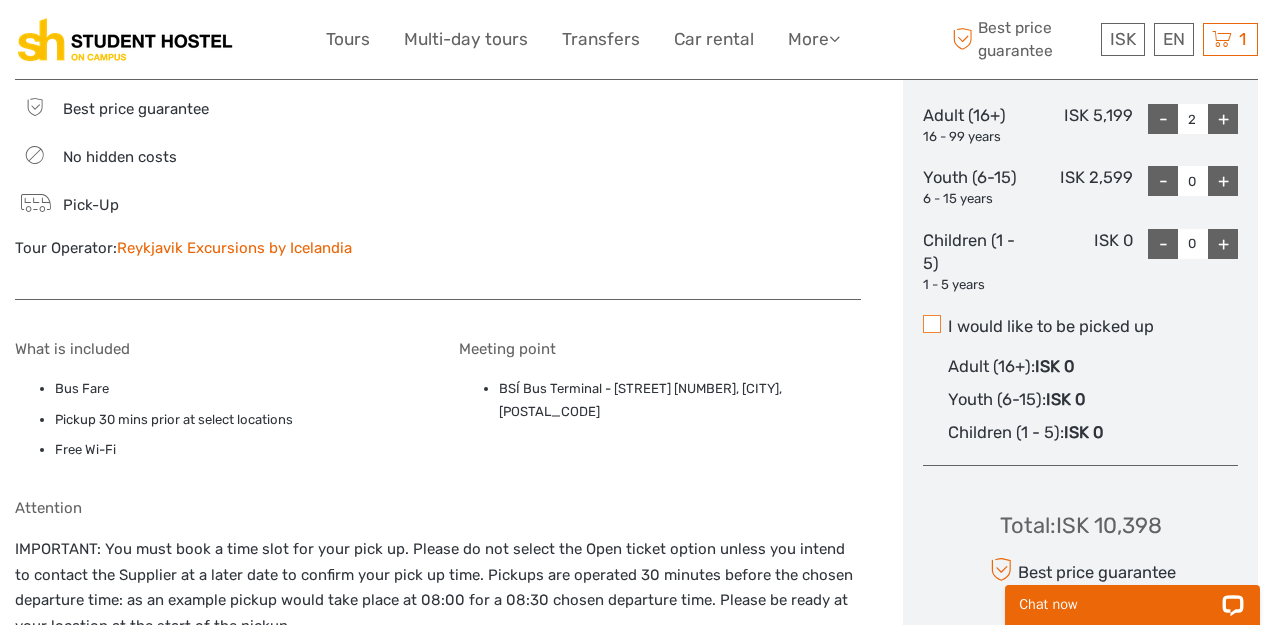 click at bounding box center (932, 324) 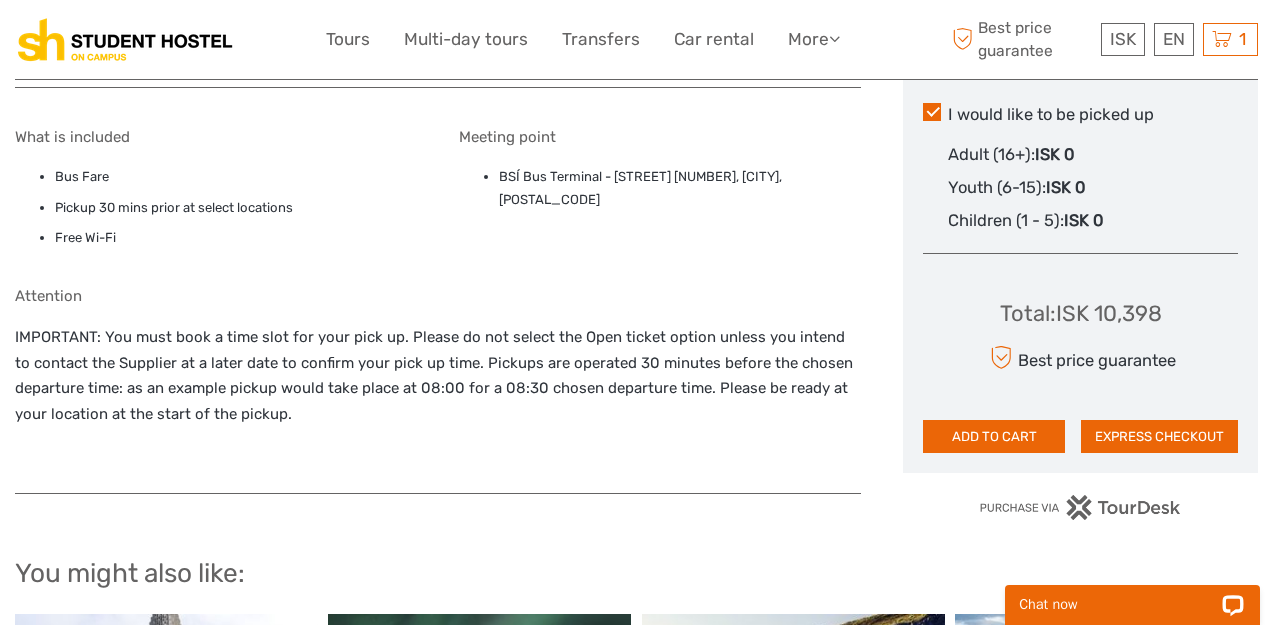 scroll, scrollTop: 1186, scrollLeft: 0, axis: vertical 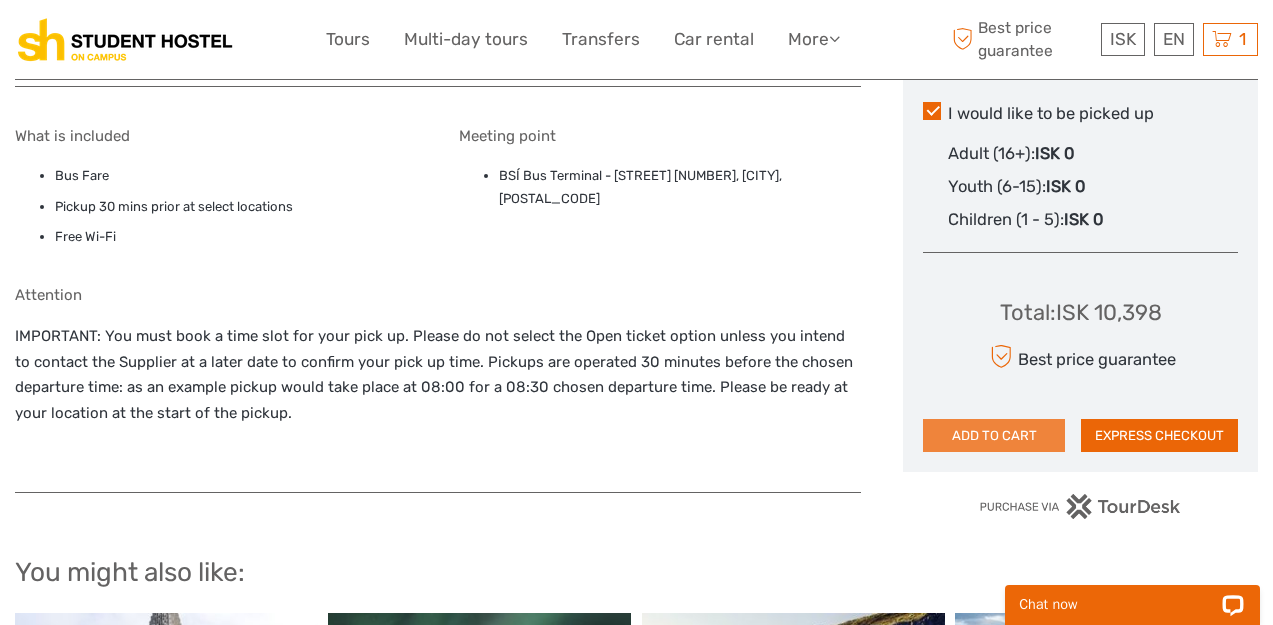 click on "ADD TO CART" at bounding box center [994, 436] 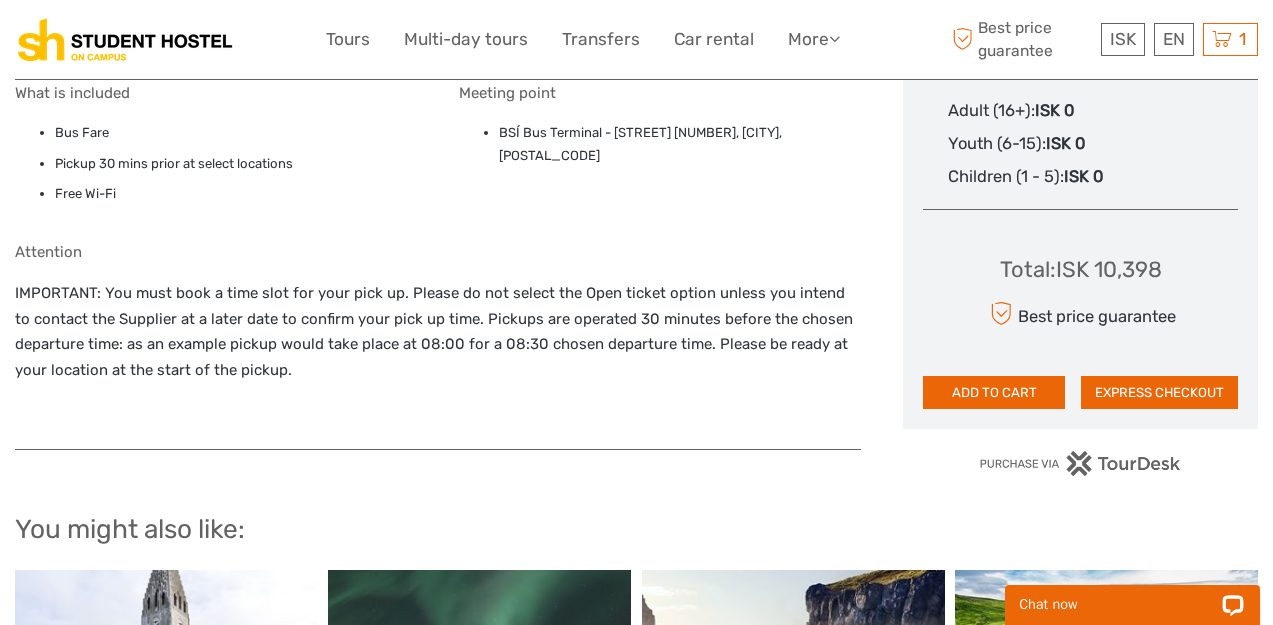 scroll, scrollTop: 1276, scrollLeft: 0, axis: vertical 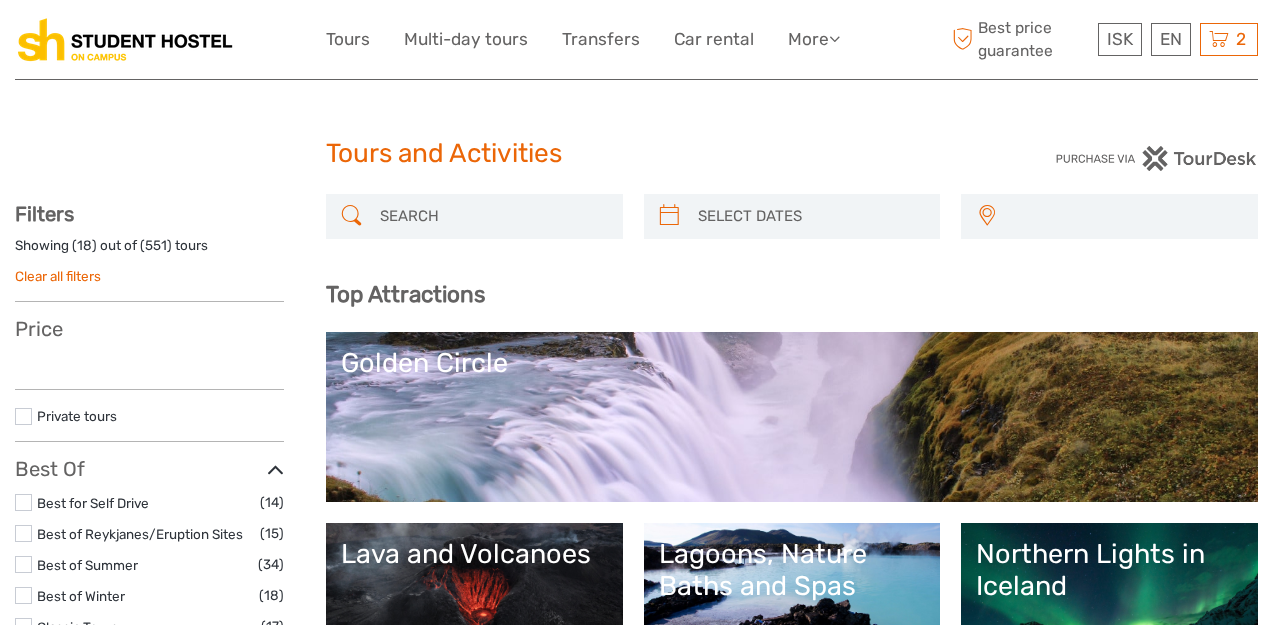 select 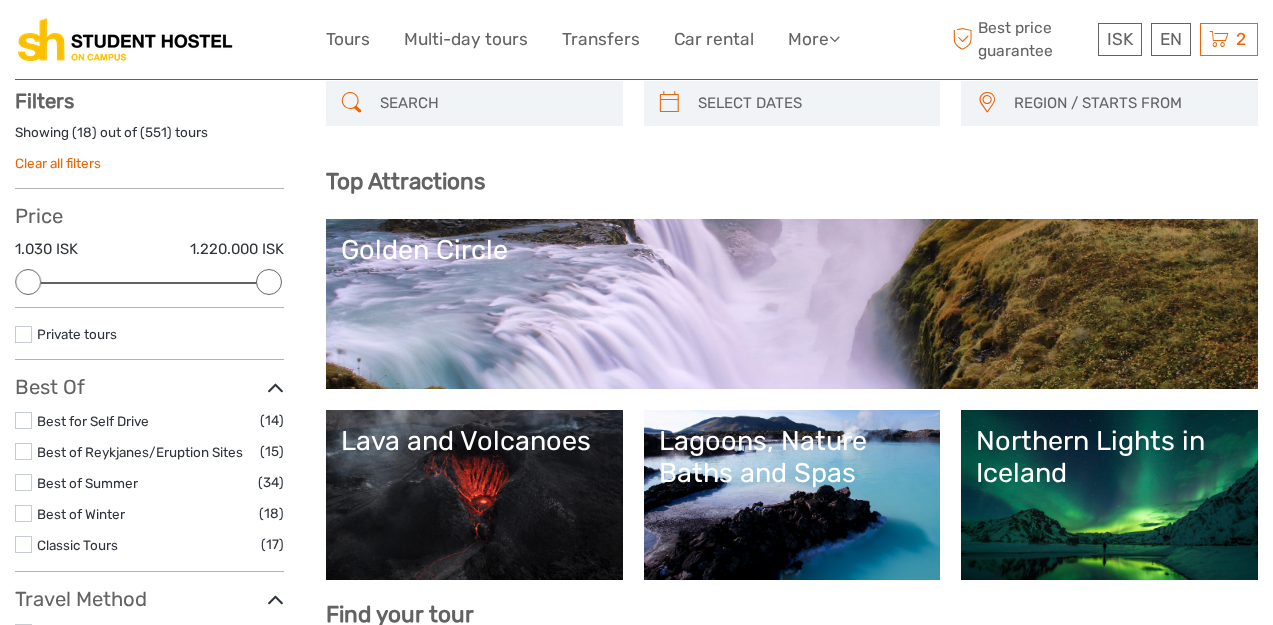 scroll, scrollTop: 235, scrollLeft: 0, axis: vertical 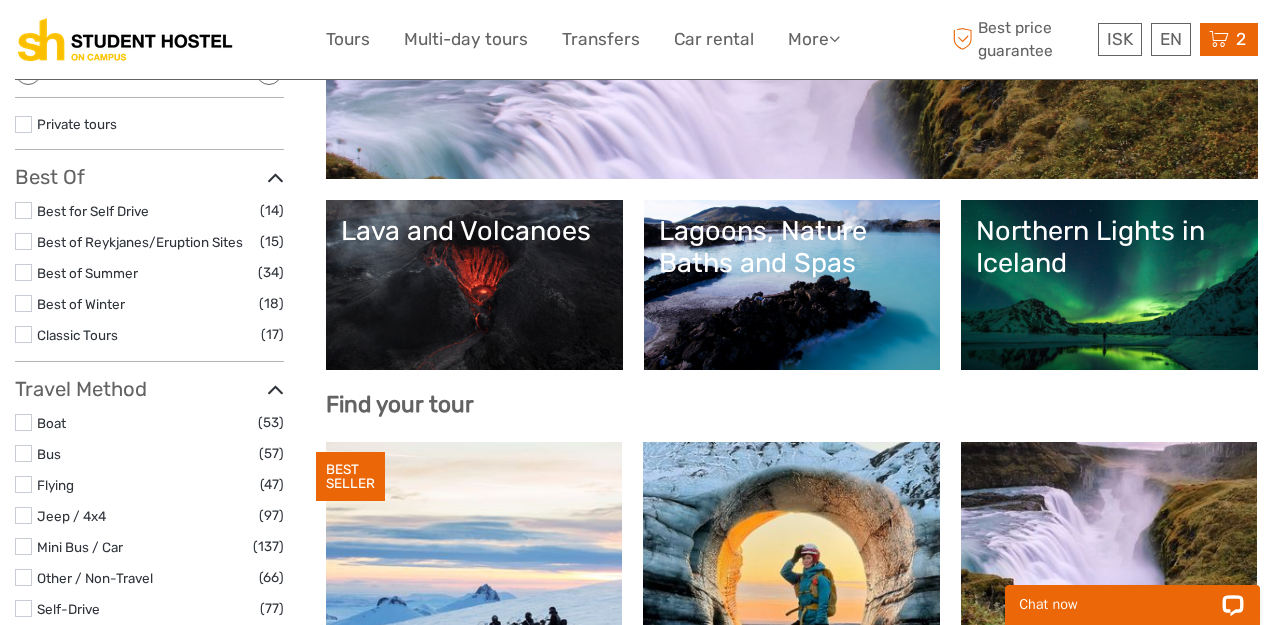 click on "Items
Flybus PLUS from [CITY] Airport to Hotel
2x Adult ([AGE]+)
[DAY], [DATE] [MONTH] [YEAR] - [TIME]
10.398 ISK
Total
20.796 ISK
Checkout
FlybusPLUS from Reykjavik Hotel to [CITY] Airport
2x Adult ([AGE]+)
[DAY], [DATE] [MONTH] [YEAR] - [TIME]
10.398 ISK
Total
20.796 ISK
Checkout
The shopping cart is empty." at bounding box center [1229, 39] 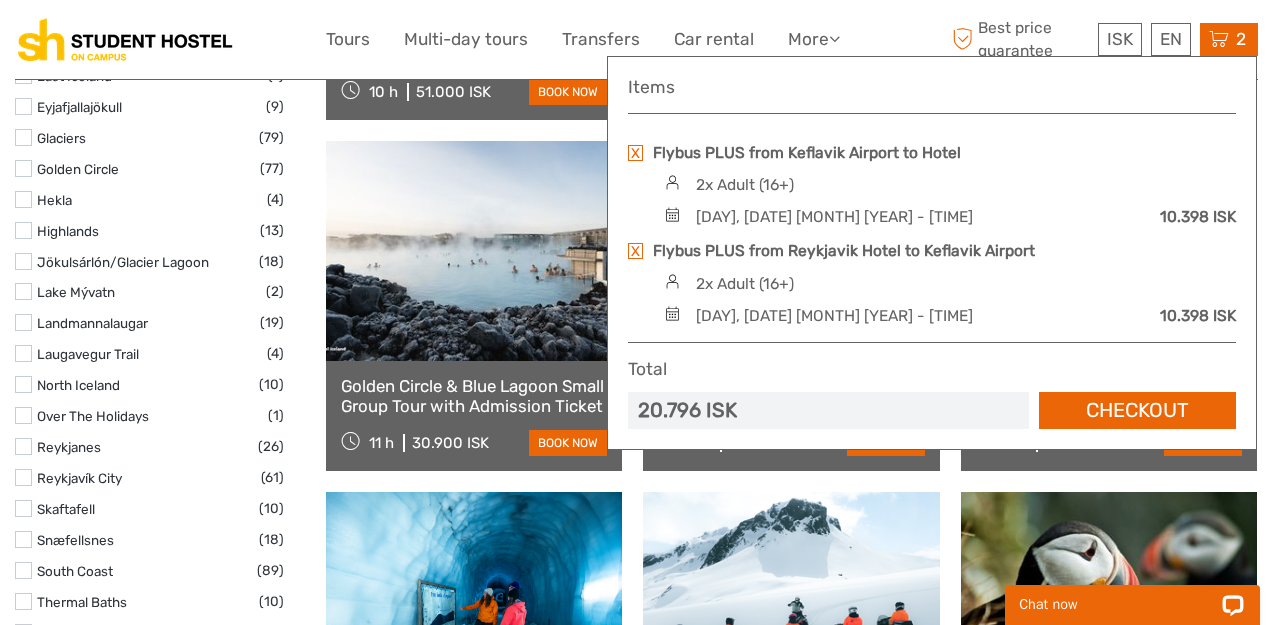 scroll, scrollTop: 977, scrollLeft: 0, axis: vertical 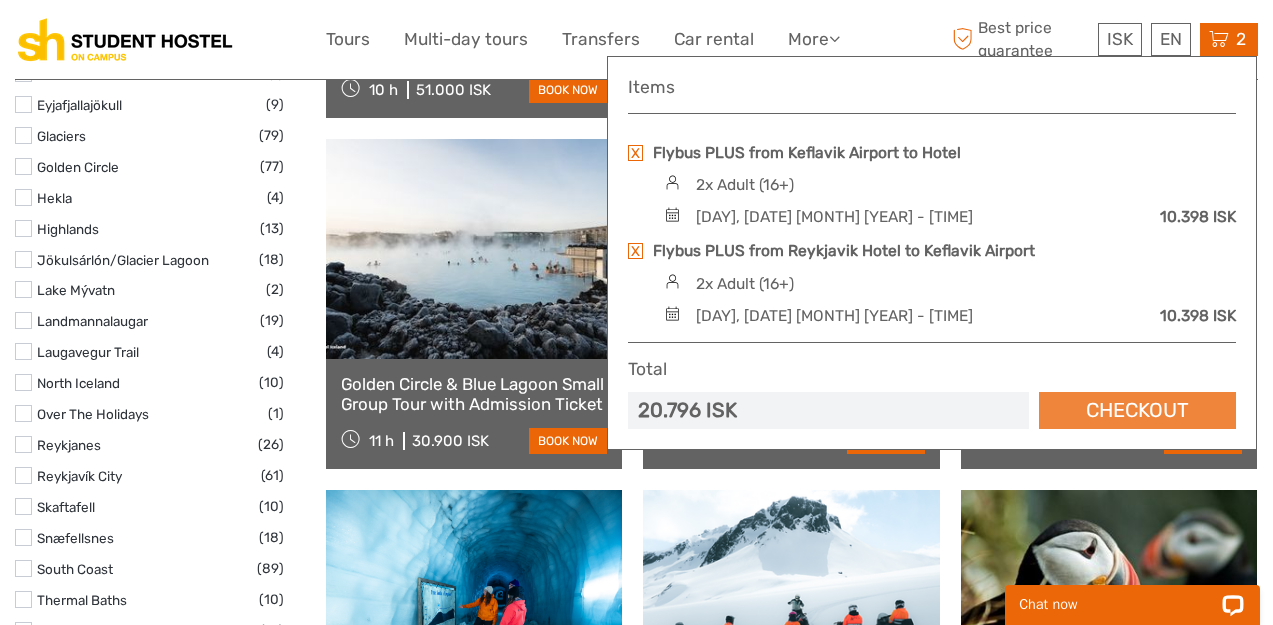 click on "Checkout" at bounding box center (1137, 410) 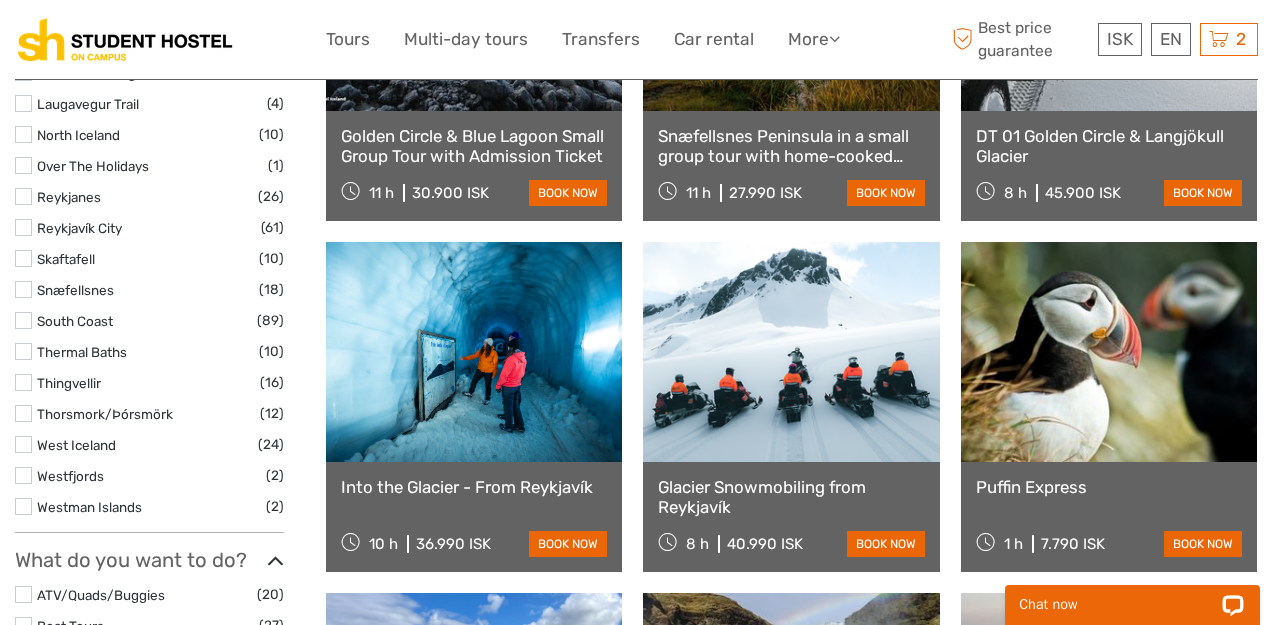 scroll, scrollTop: 1226, scrollLeft: 0, axis: vertical 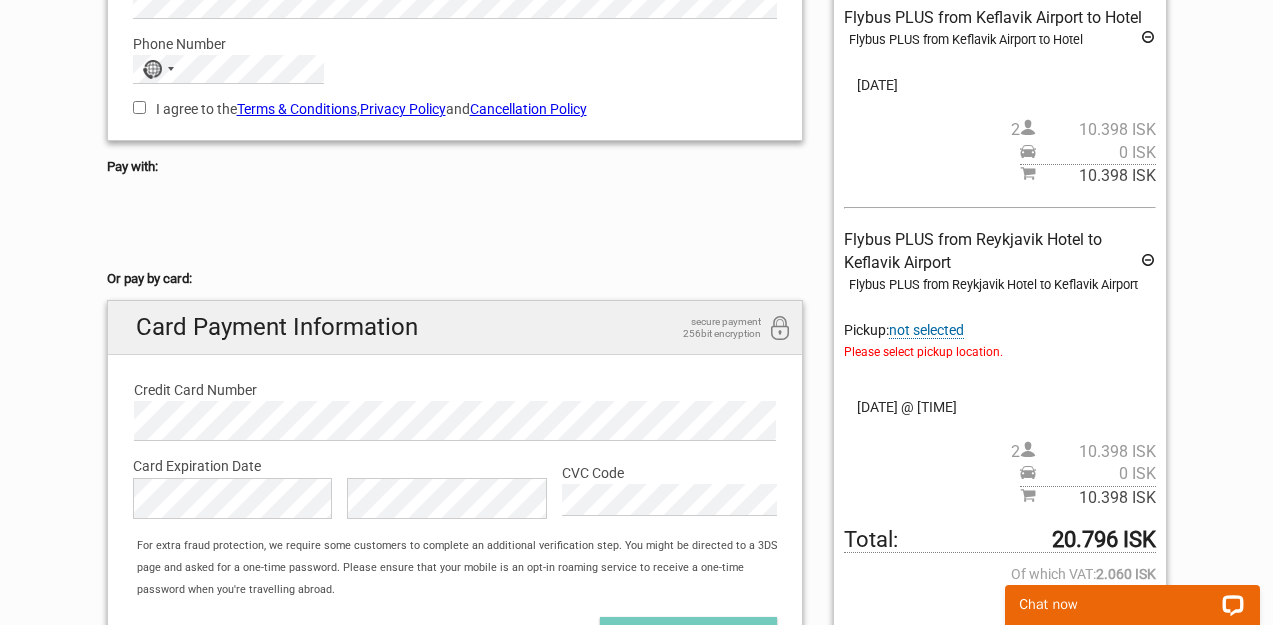 click on "not selected" at bounding box center (926, 330) 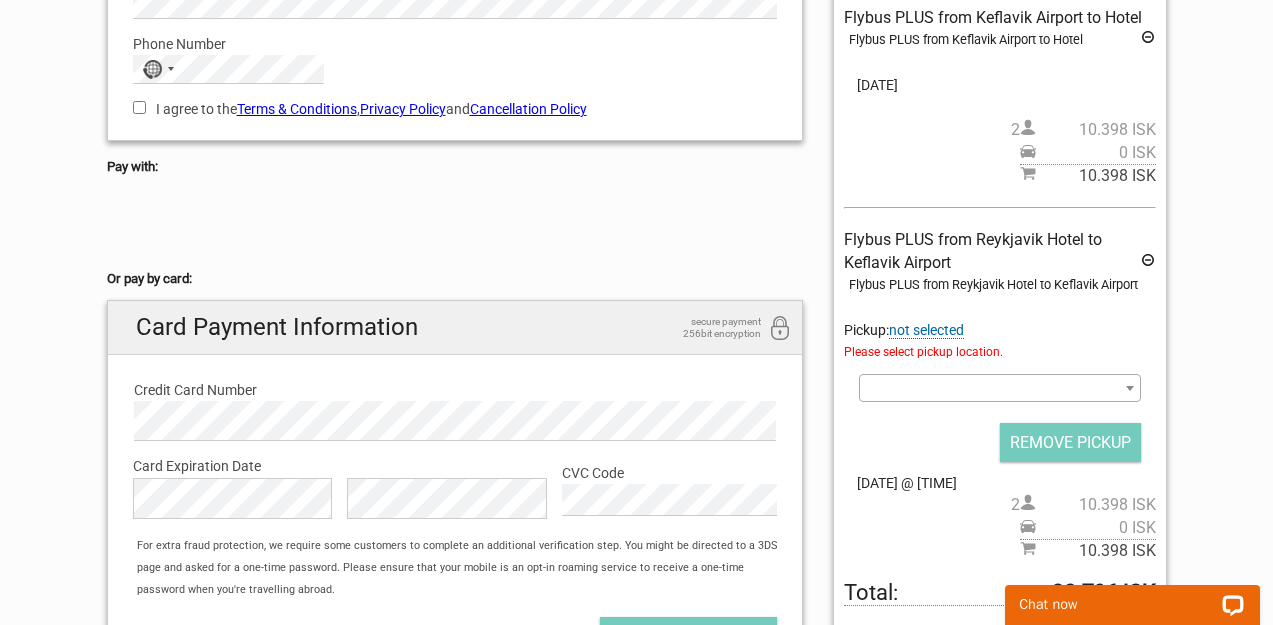 click at bounding box center [1130, 388] 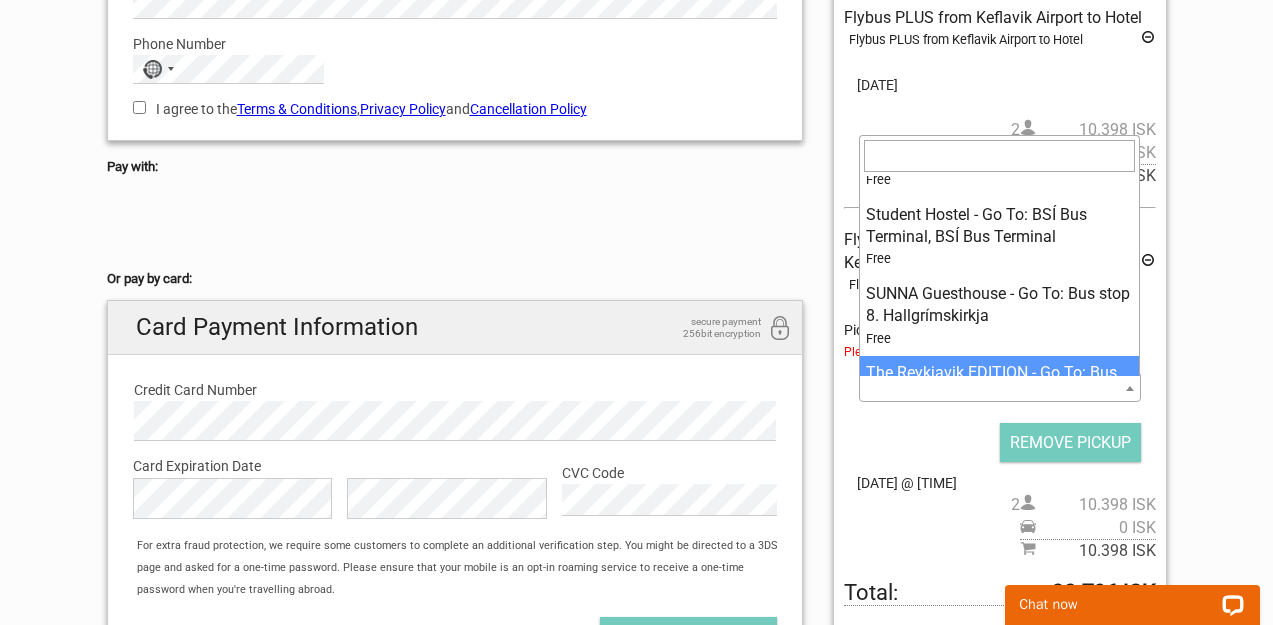 scroll, scrollTop: 13356, scrollLeft: 0, axis: vertical 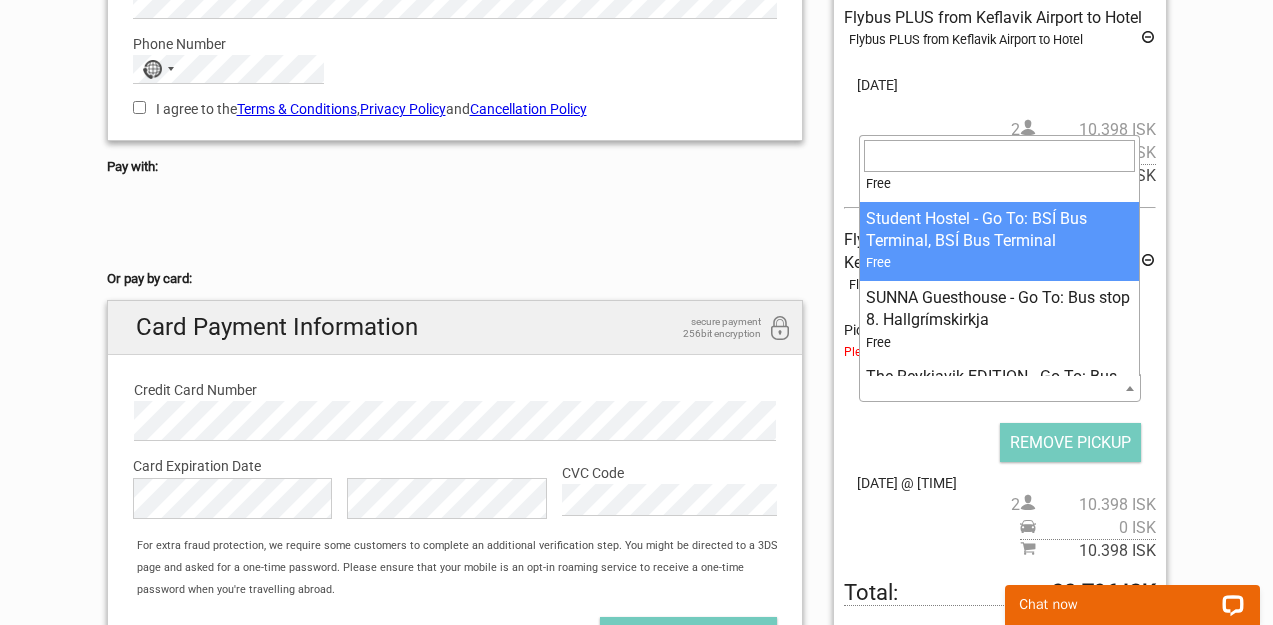 select on "1138015" 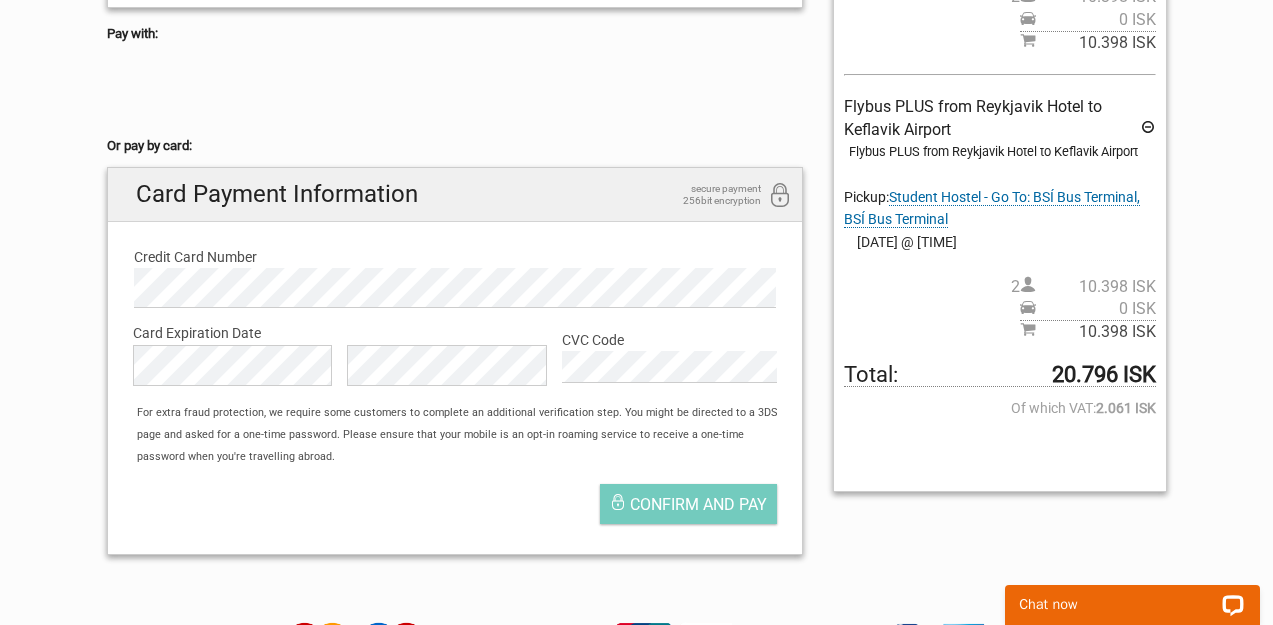 scroll, scrollTop: 478, scrollLeft: 0, axis: vertical 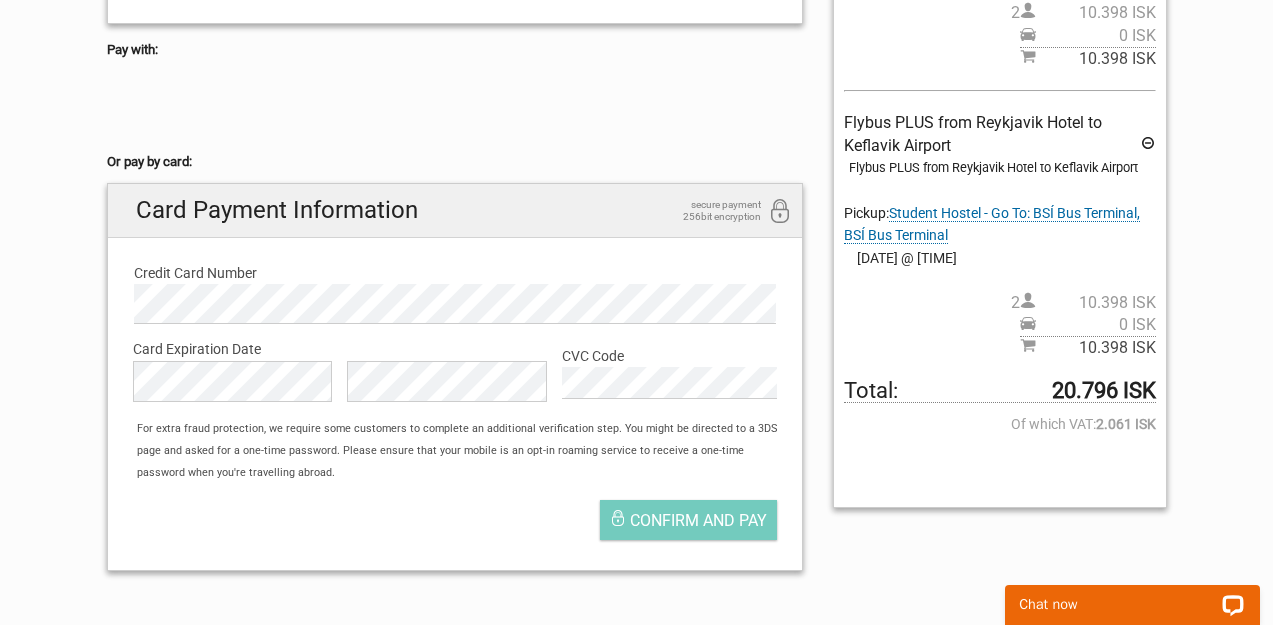 click at bounding box center (1148, 146) 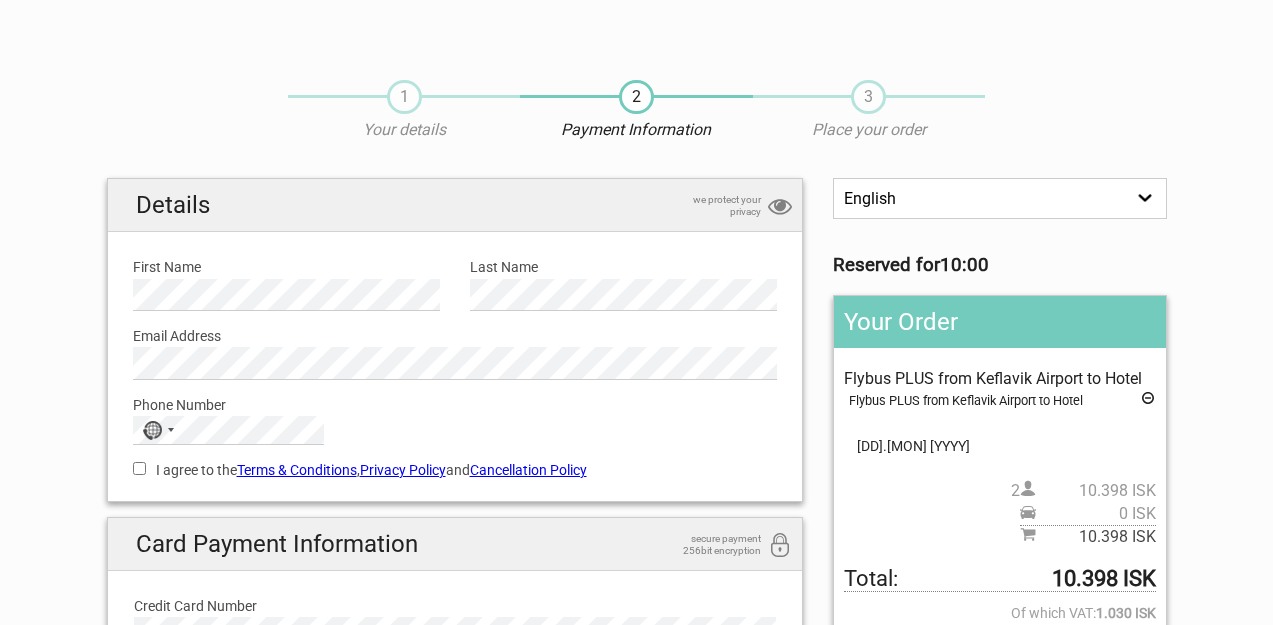 scroll, scrollTop: 478, scrollLeft: 0, axis: vertical 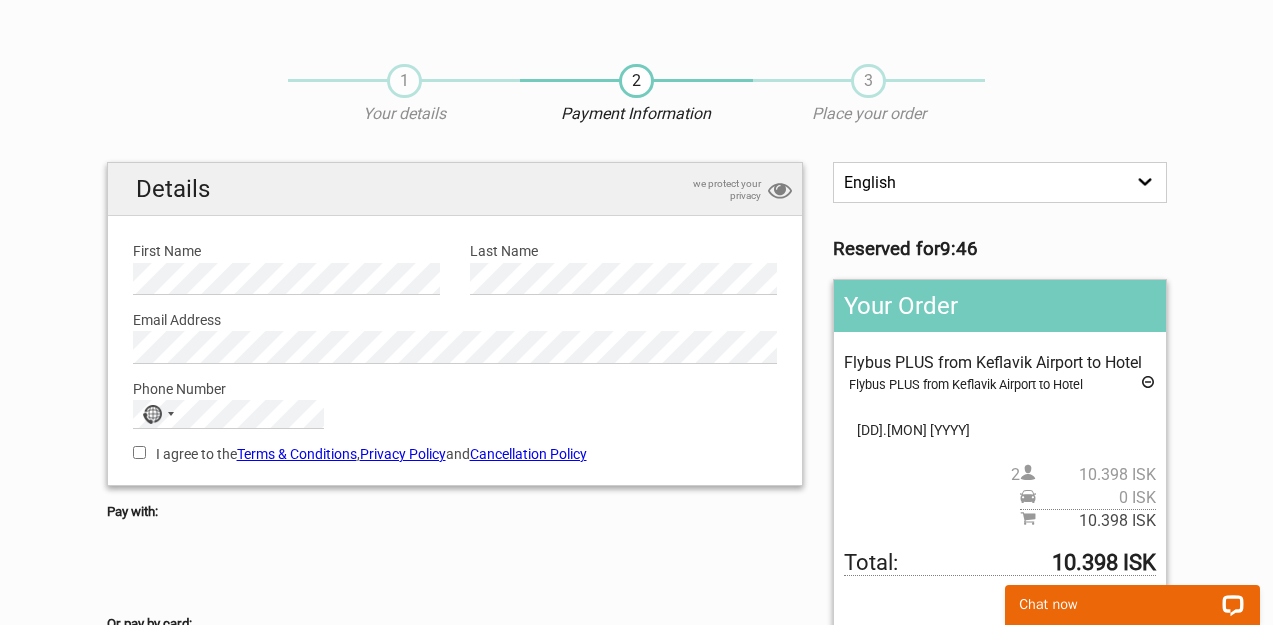 click on "First Name" at bounding box center [286, 251] 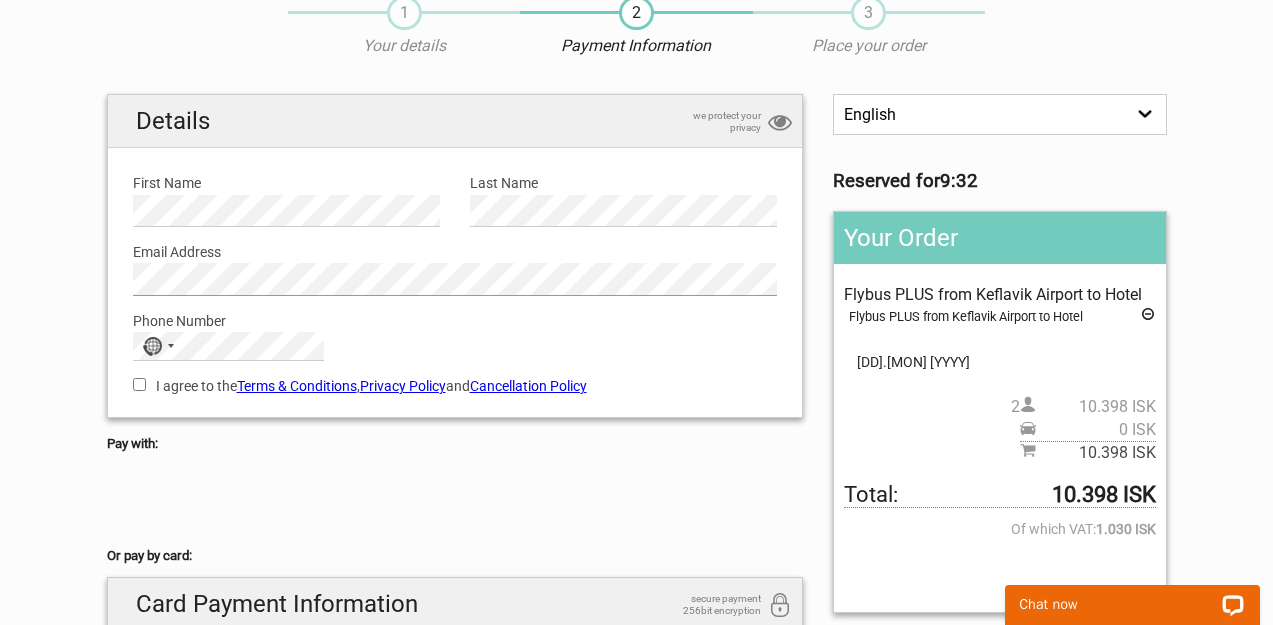 scroll, scrollTop: 102, scrollLeft: 0, axis: vertical 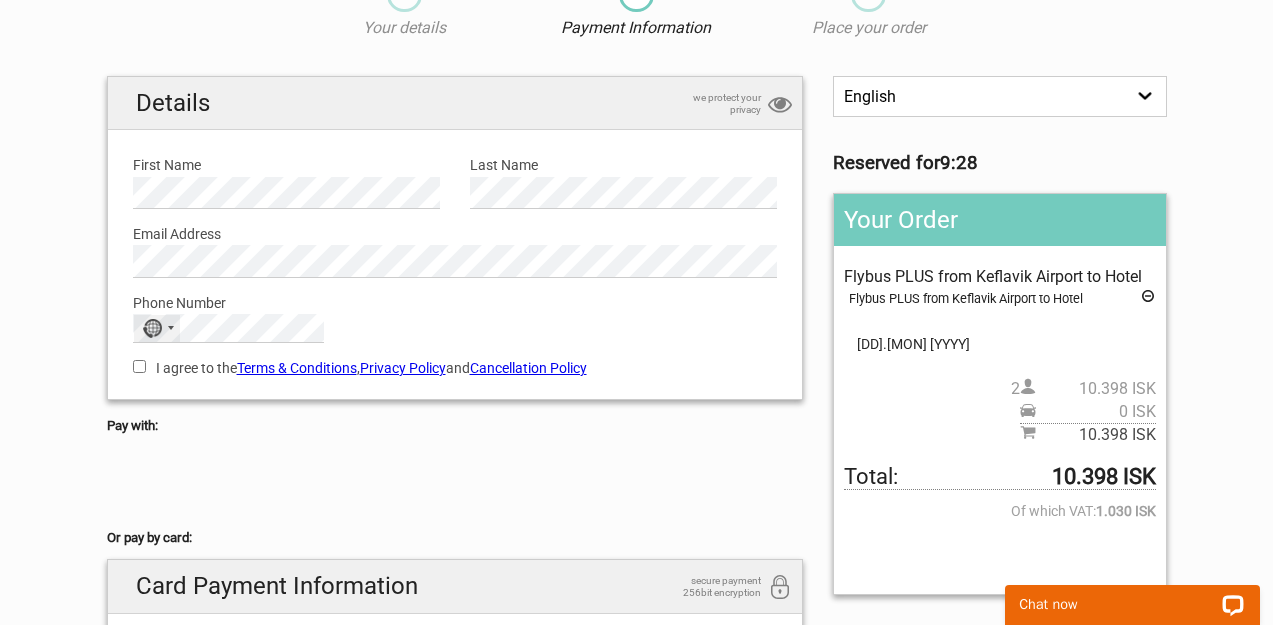 click on "No country selected" at bounding box center (157, 328) 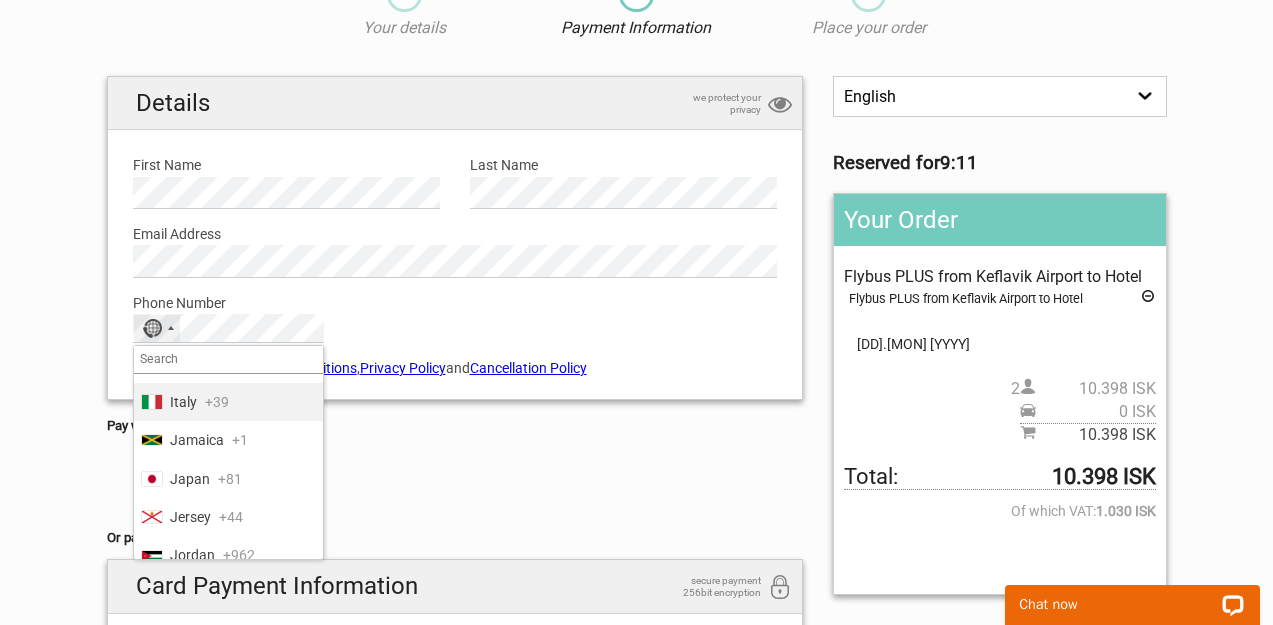 scroll, scrollTop: 4391, scrollLeft: 0, axis: vertical 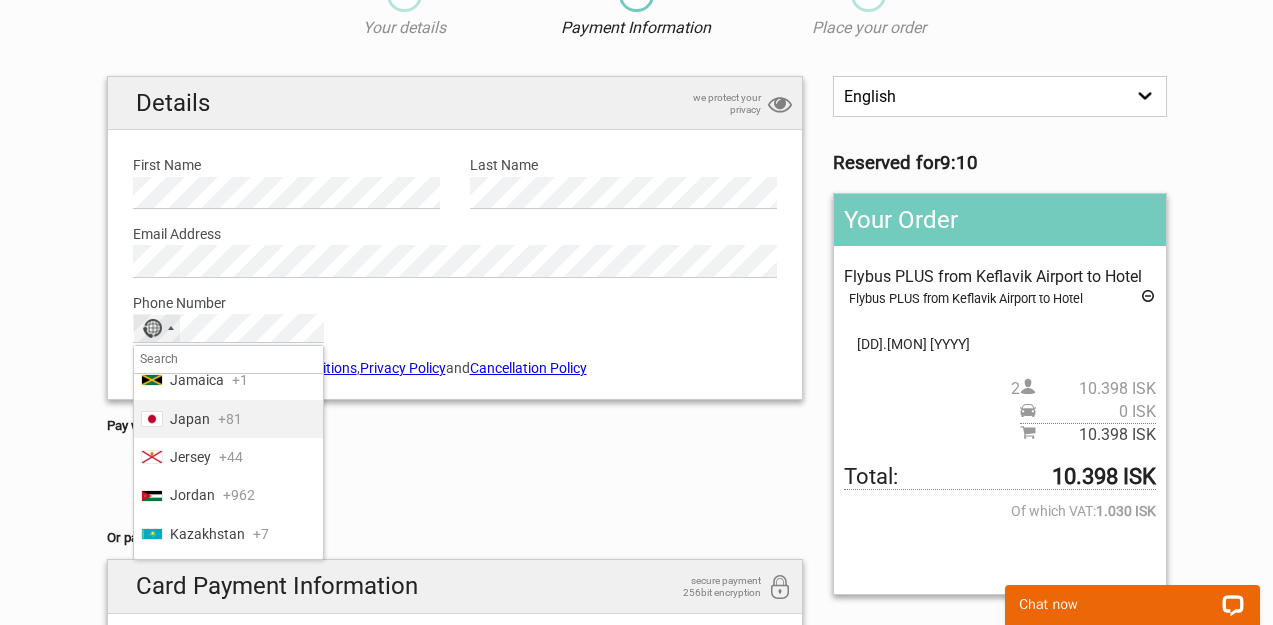 click on "+81" at bounding box center [230, 419] 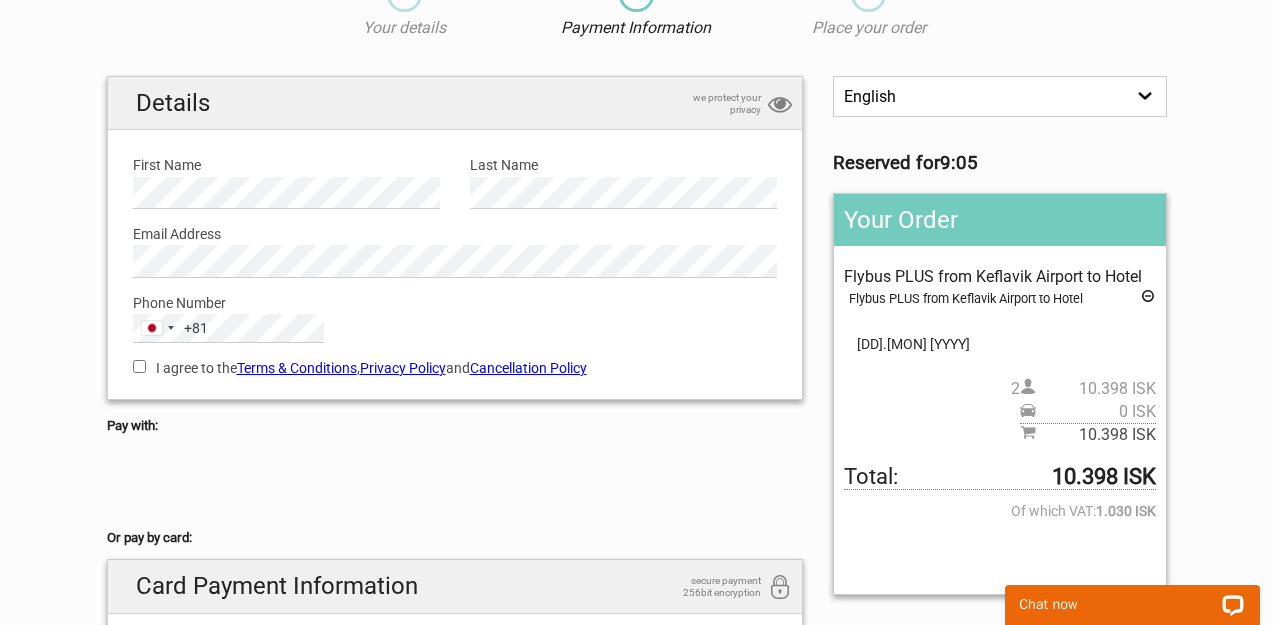click on "I agree to the  Terms & Conditions ,  Privacy Policy  and  Cancellation Policy" at bounding box center [139, 366] 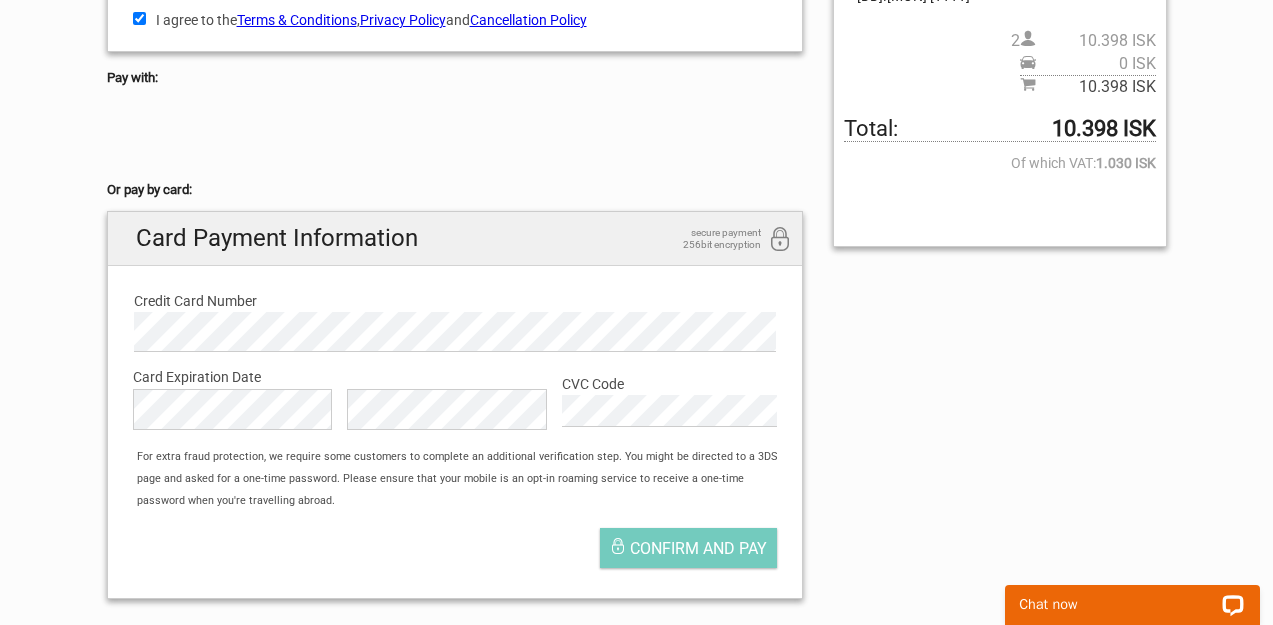 scroll, scrollTop: 439, scrollLeft: 0, axis: vertical 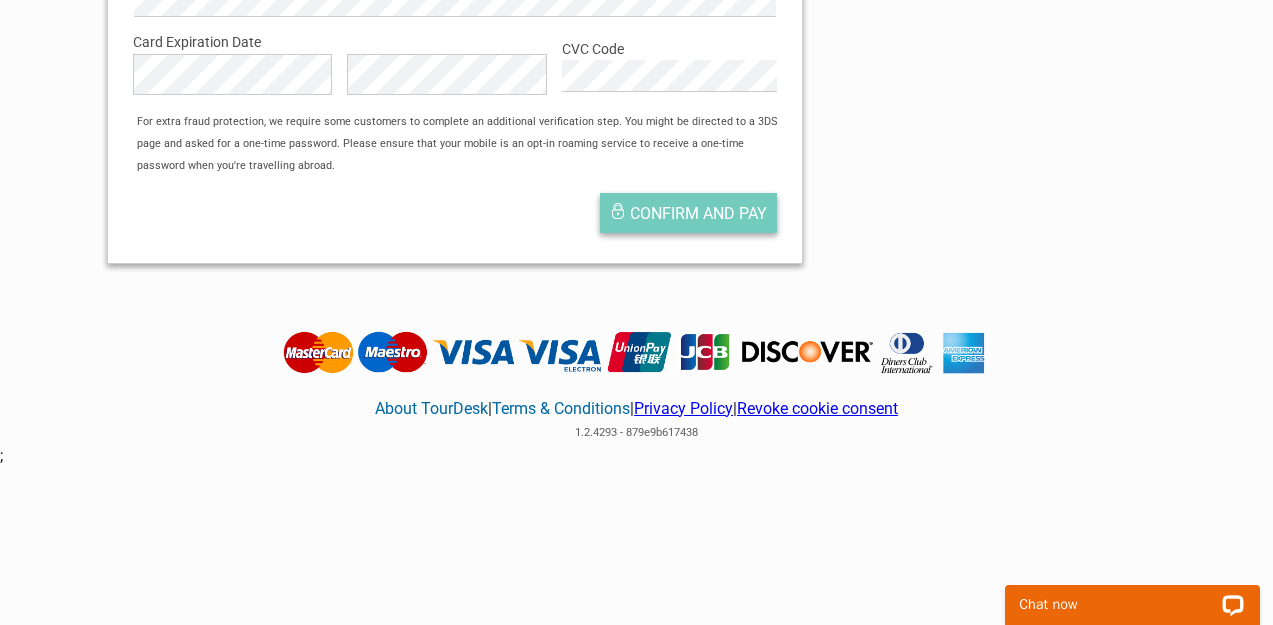 click on "Confirm and pay" at bounding box center [698, 213] 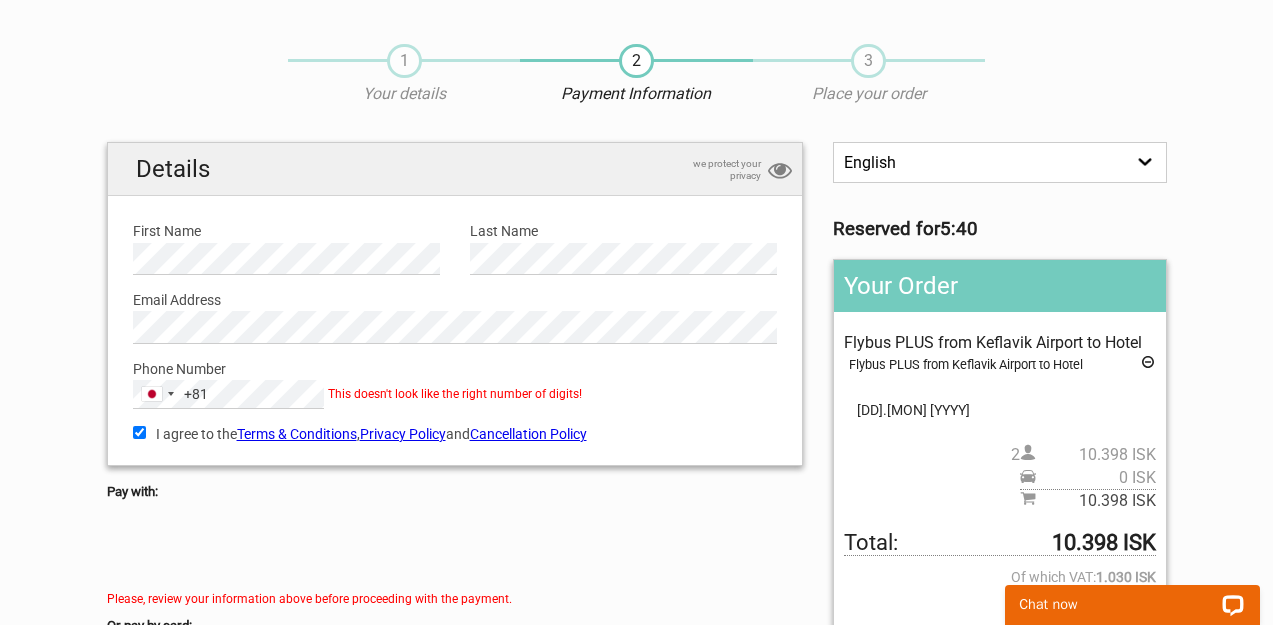 scroll, scrollTop: 38, scrollLeft: 0, axis: vertical 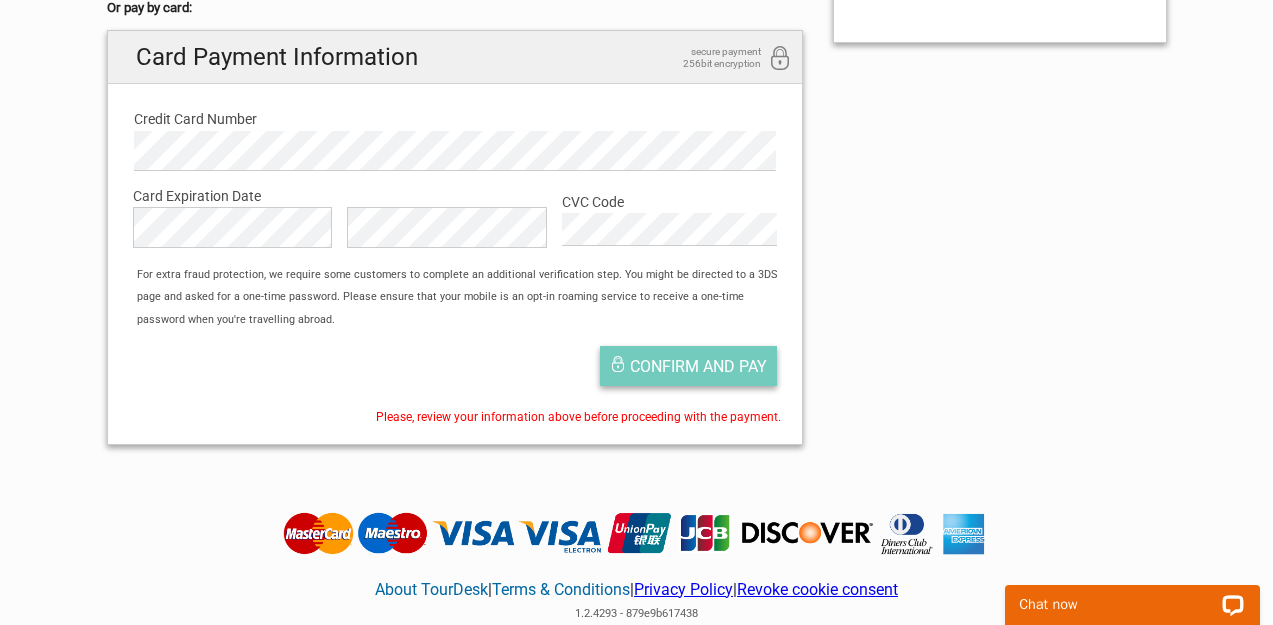 click on "Confirm and pay" at bounding box center [698, 366] 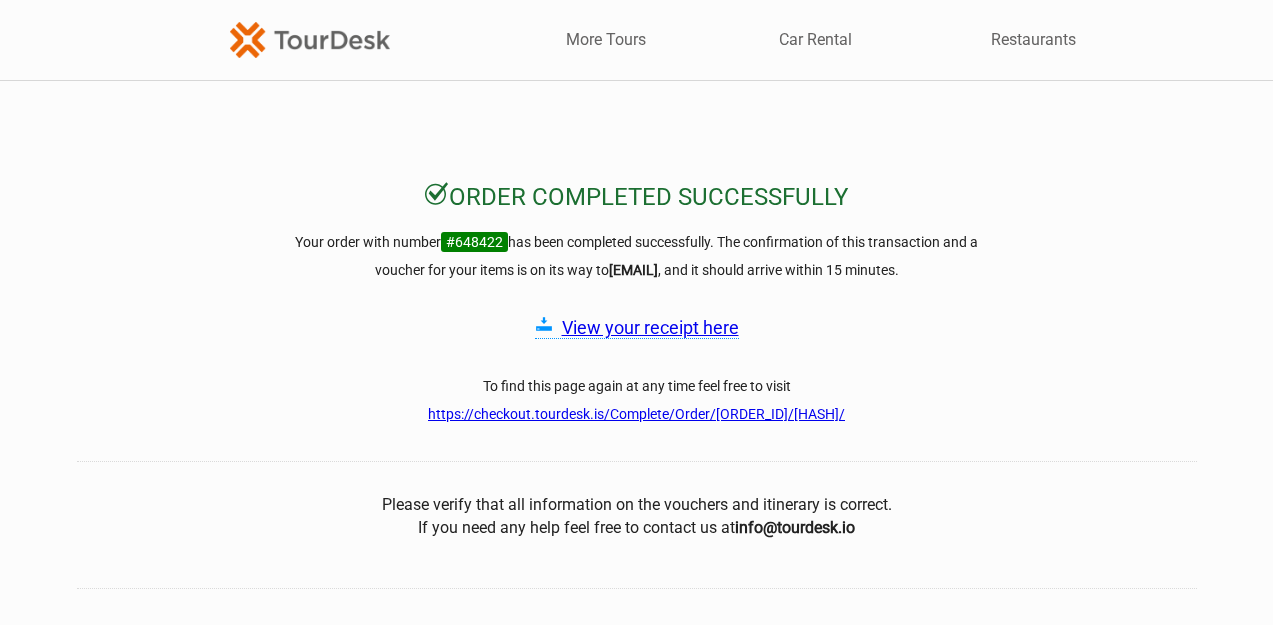 scroll, scrollTop: 0, scrollLeft: 0, axis: both 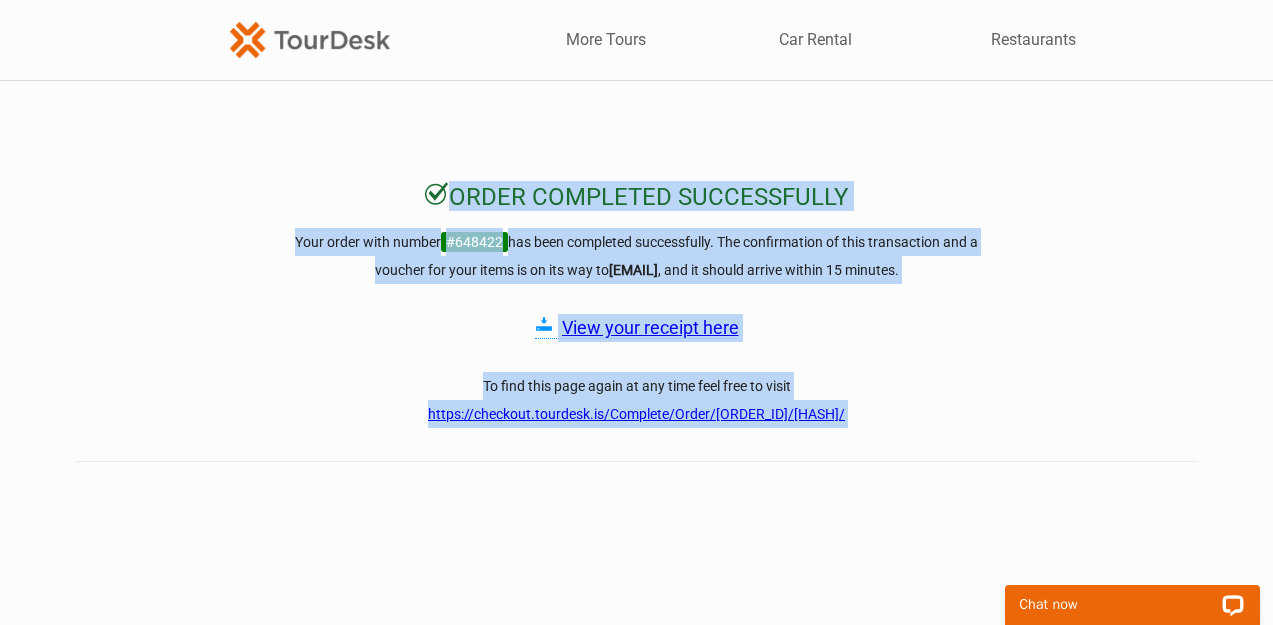 drag, startPoint x: 319, startPoint y: 148, endPoint x: 303, endPoint y: 460, distance: 312.40997 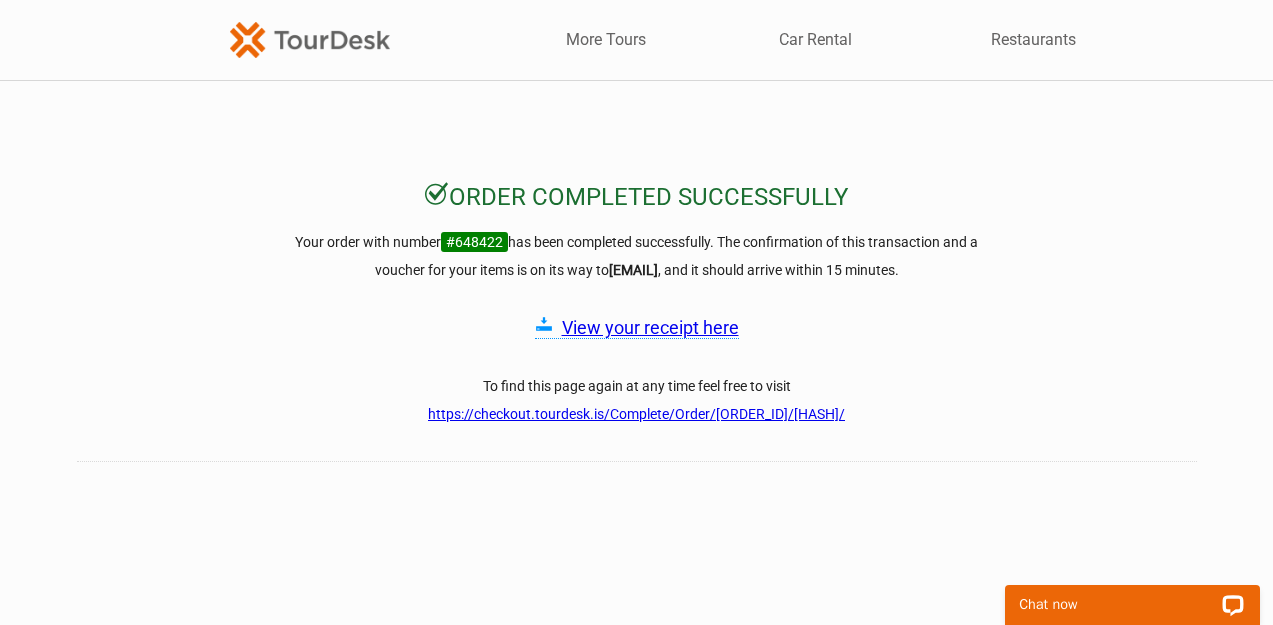 click on "View your receipt here" at bounding box center [650, 327] 